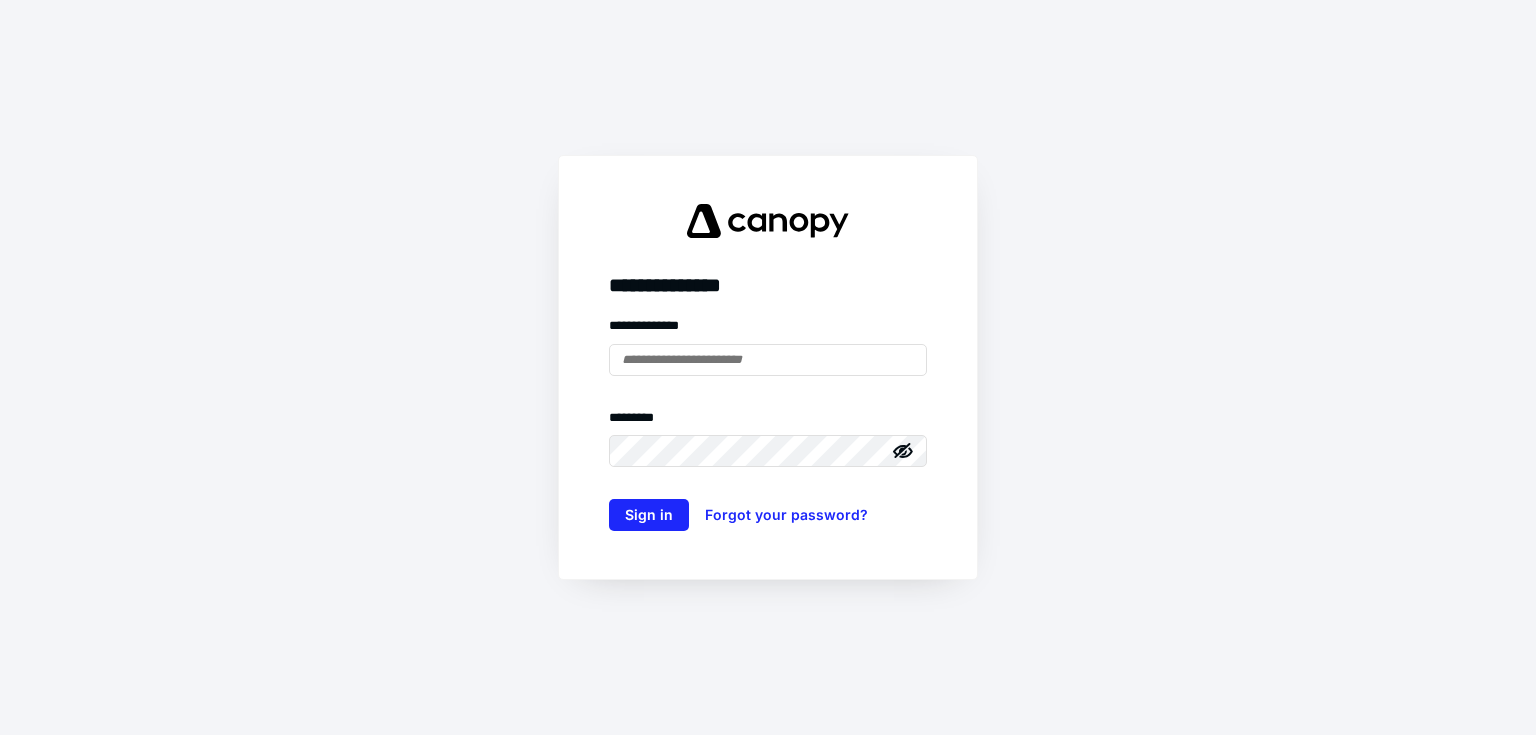 scroll, scrollTop: 0, scrollLeft: 0, axis: both 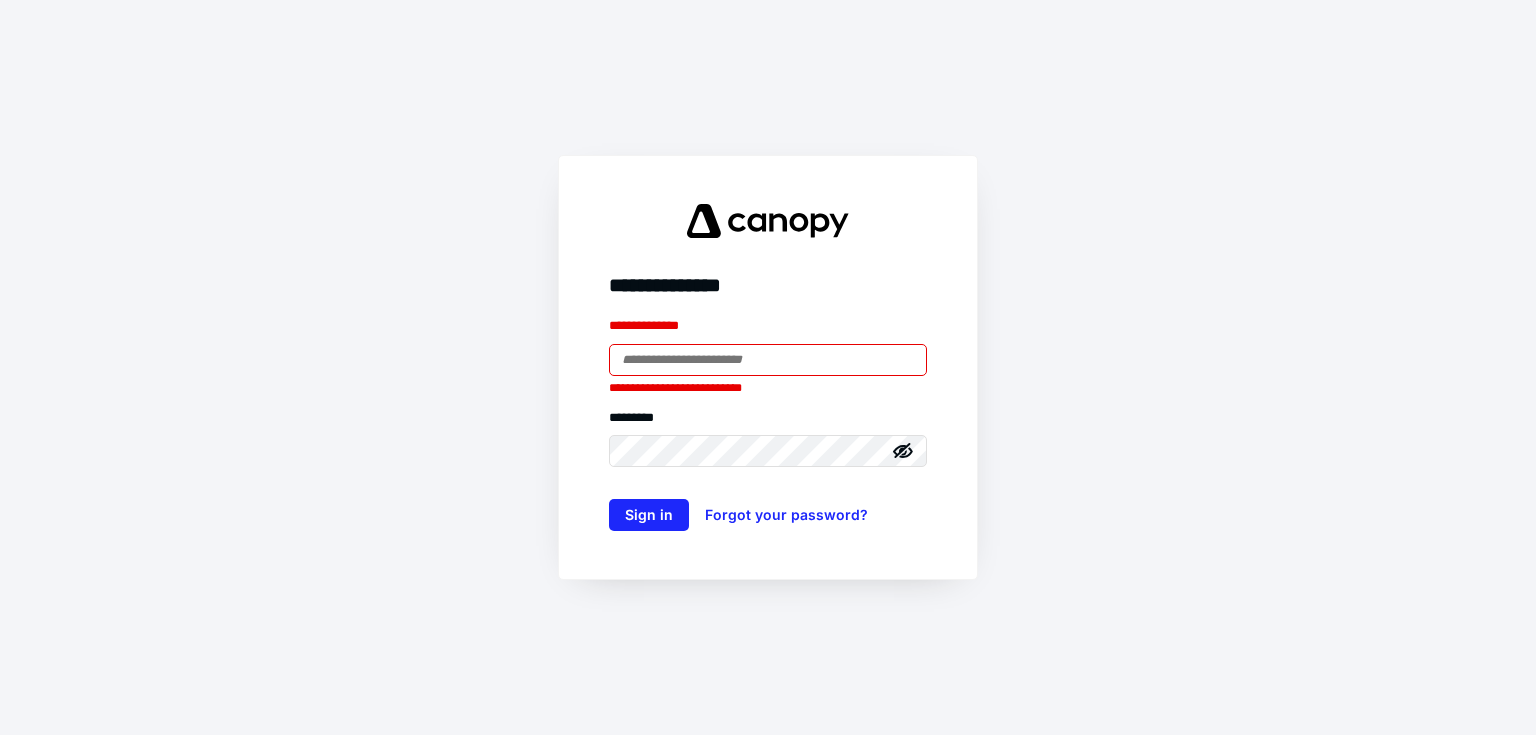 click at bounding box center [768, 360] 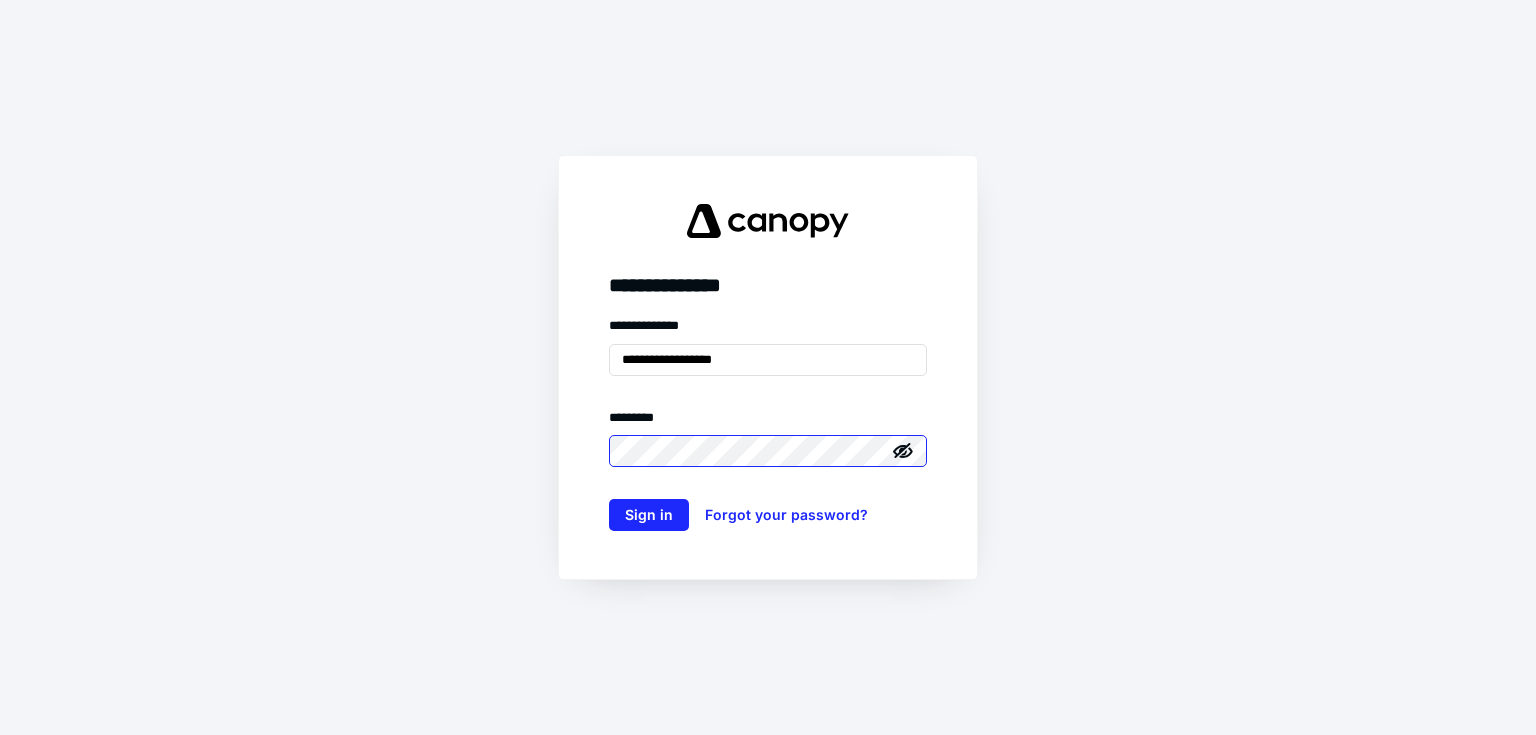 click on "Sign in" at bounding box center [649, 515] 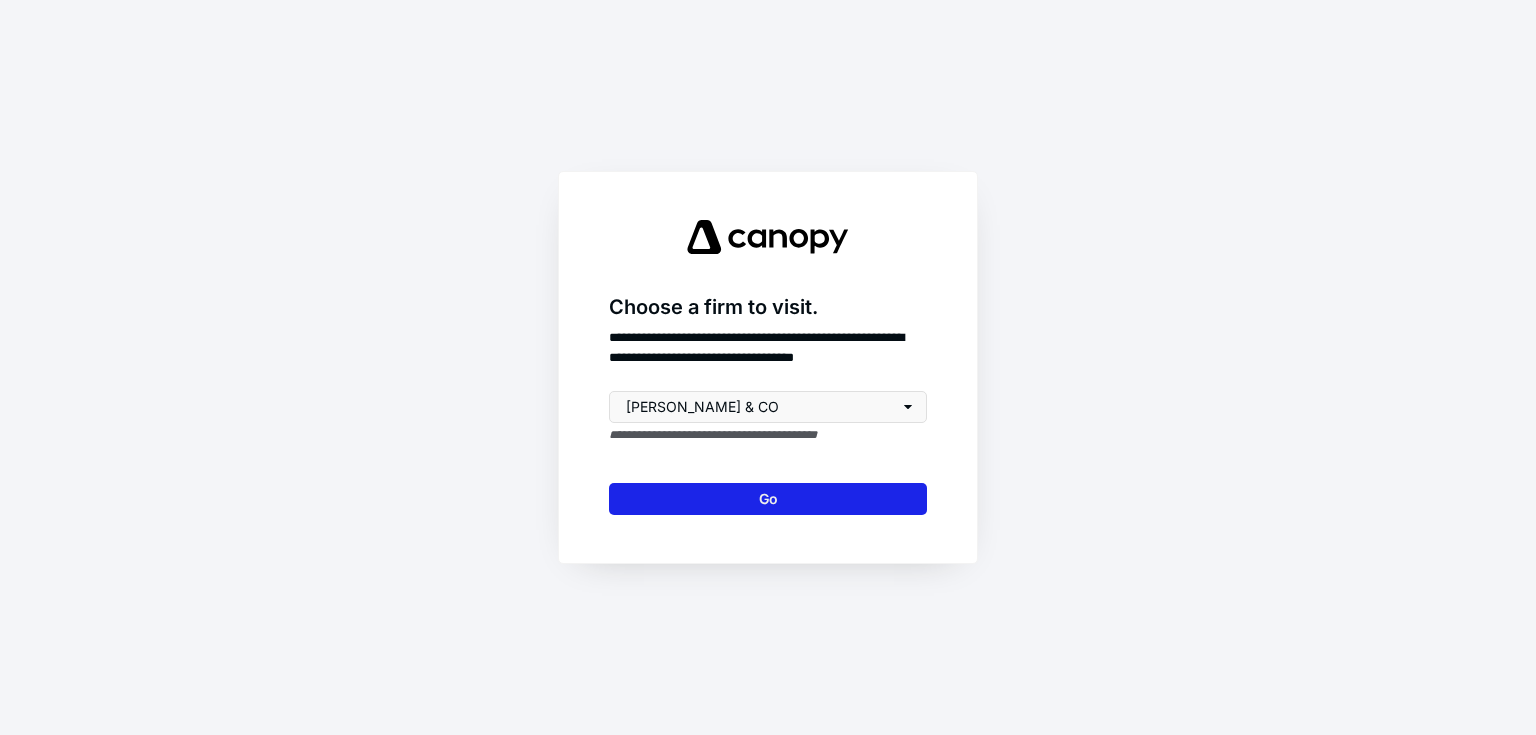 click on "Go" at bounding box center [768, 499] 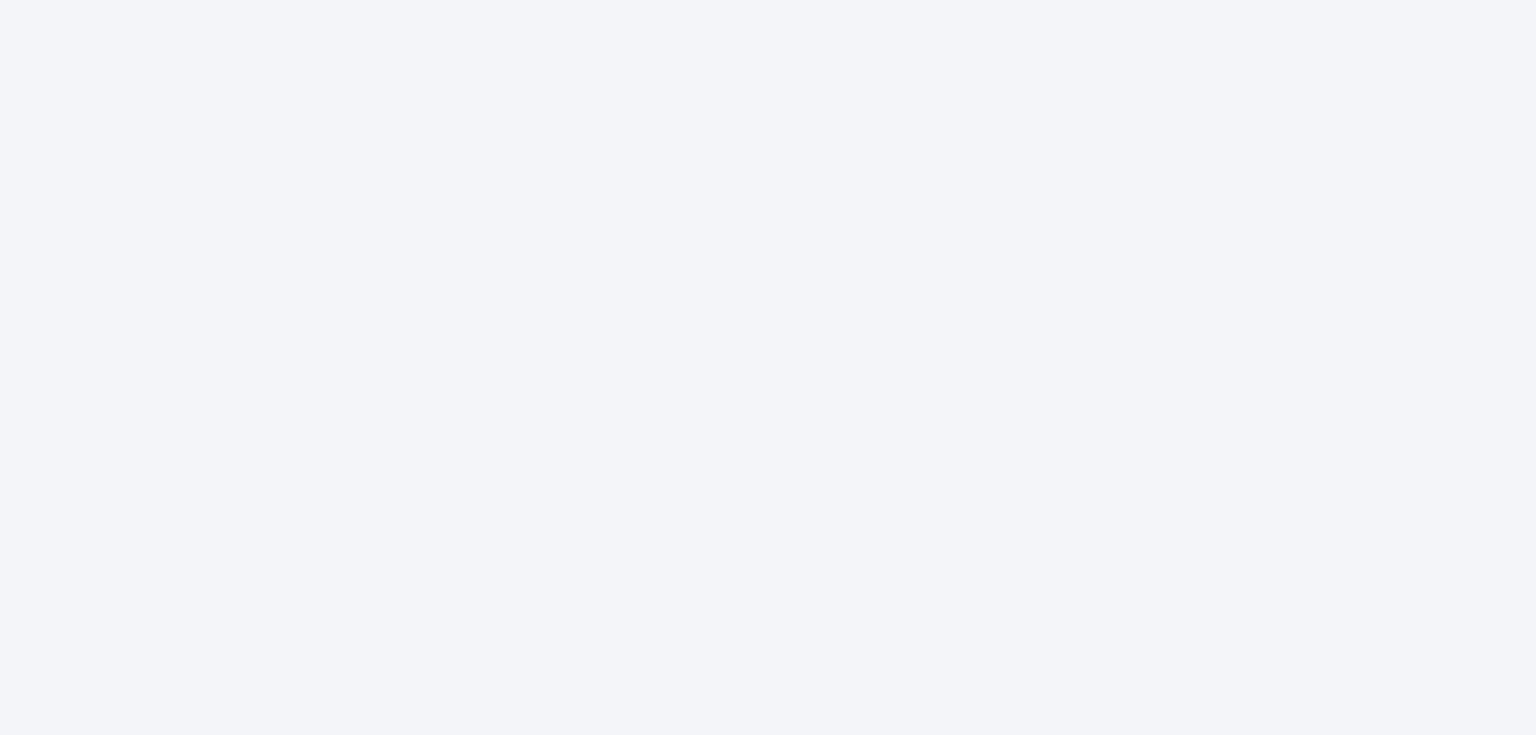 scroll, scrollTop: 0, scrollLeft: 0, axis: both 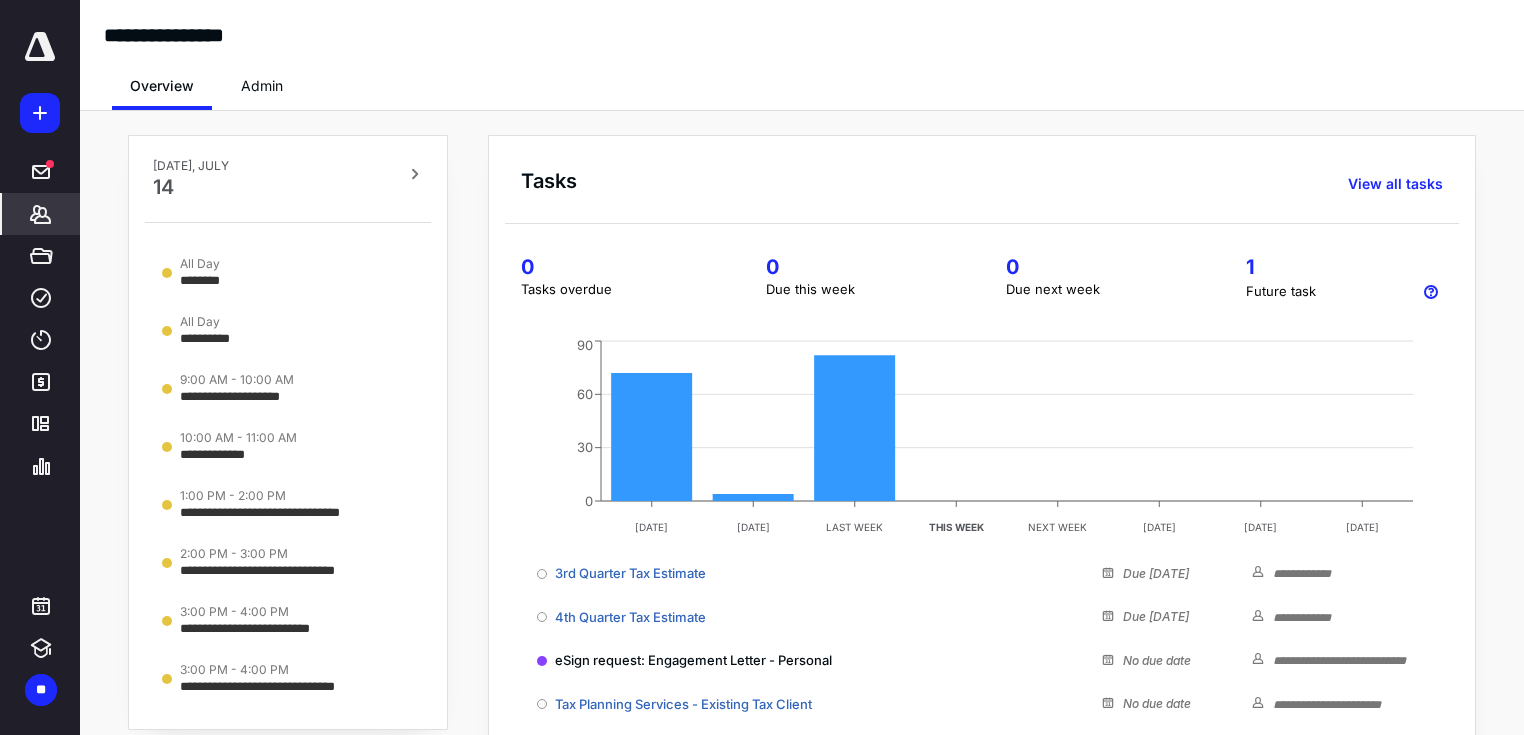 click on "*******" at bounding box center [41, 214] 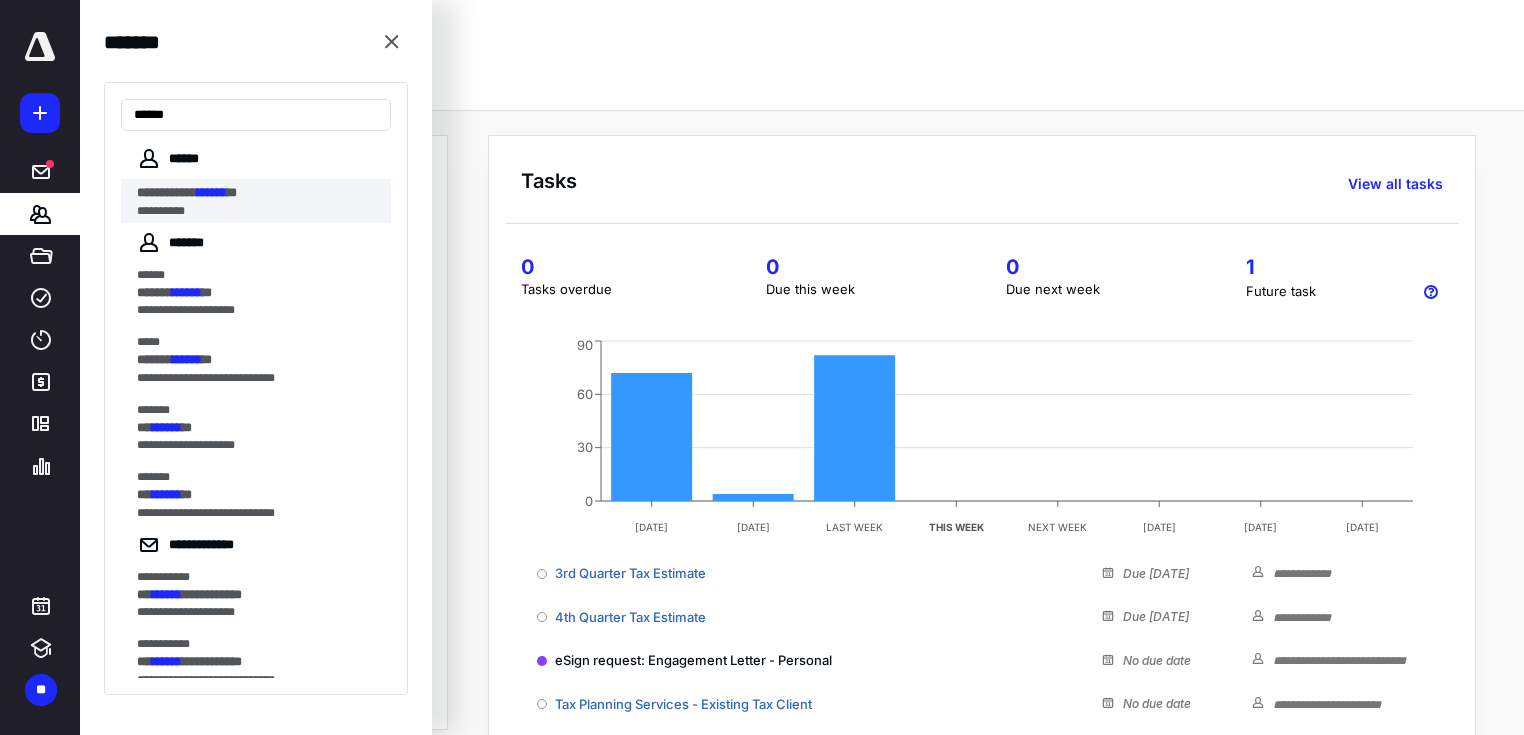 type on "******" 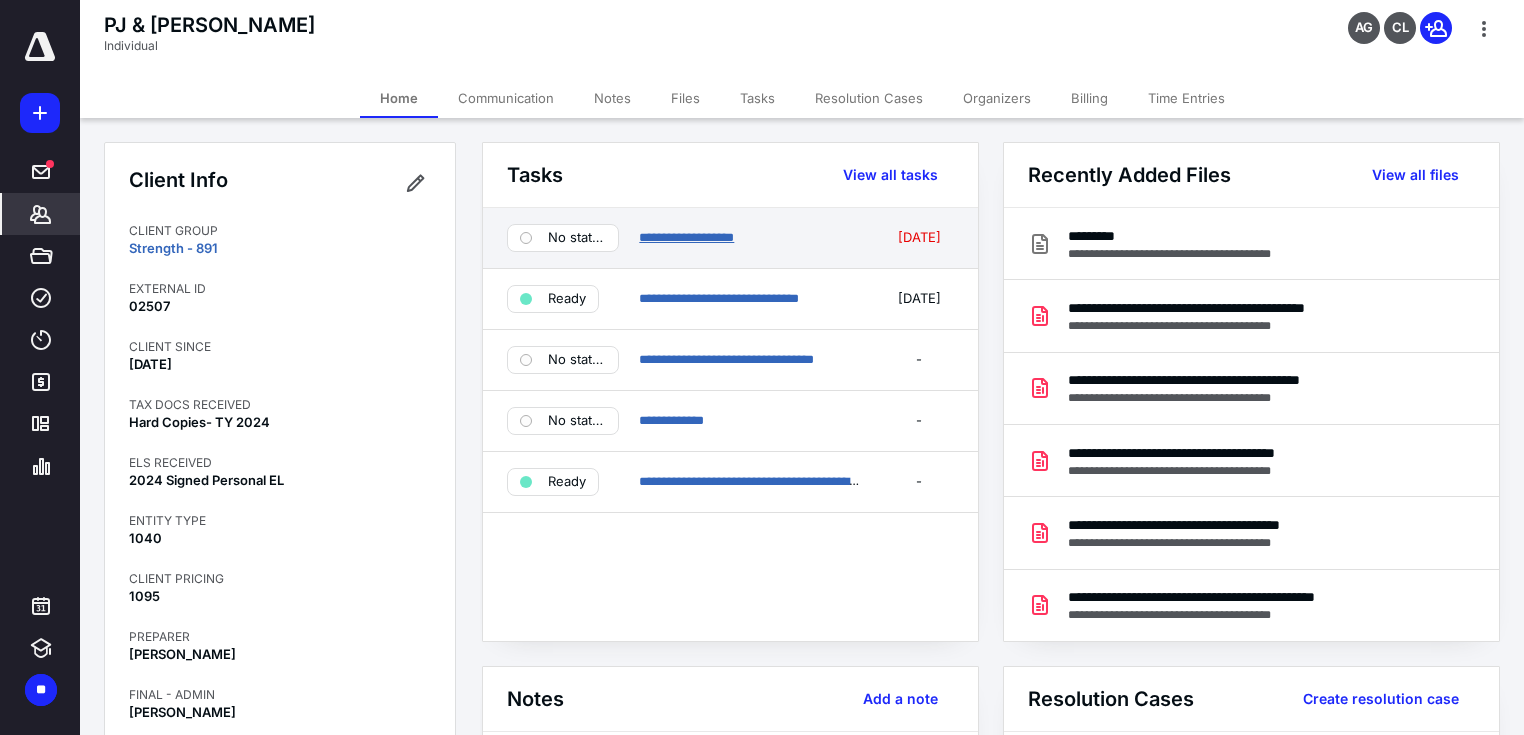 click on "**********" at bounding box center [686, 237] 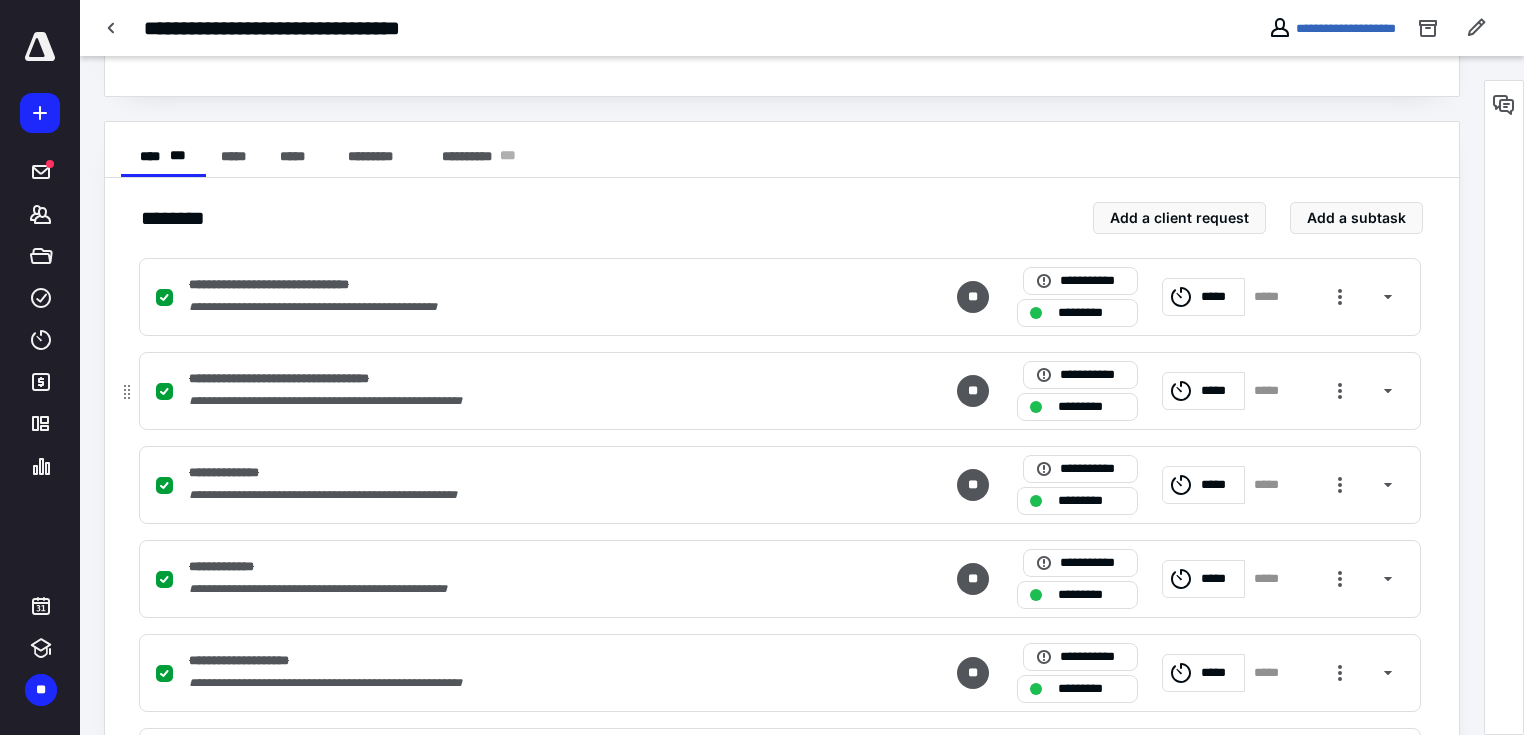 scroll, scrollTop: 240, scrollLeft: 0, axis: vertical 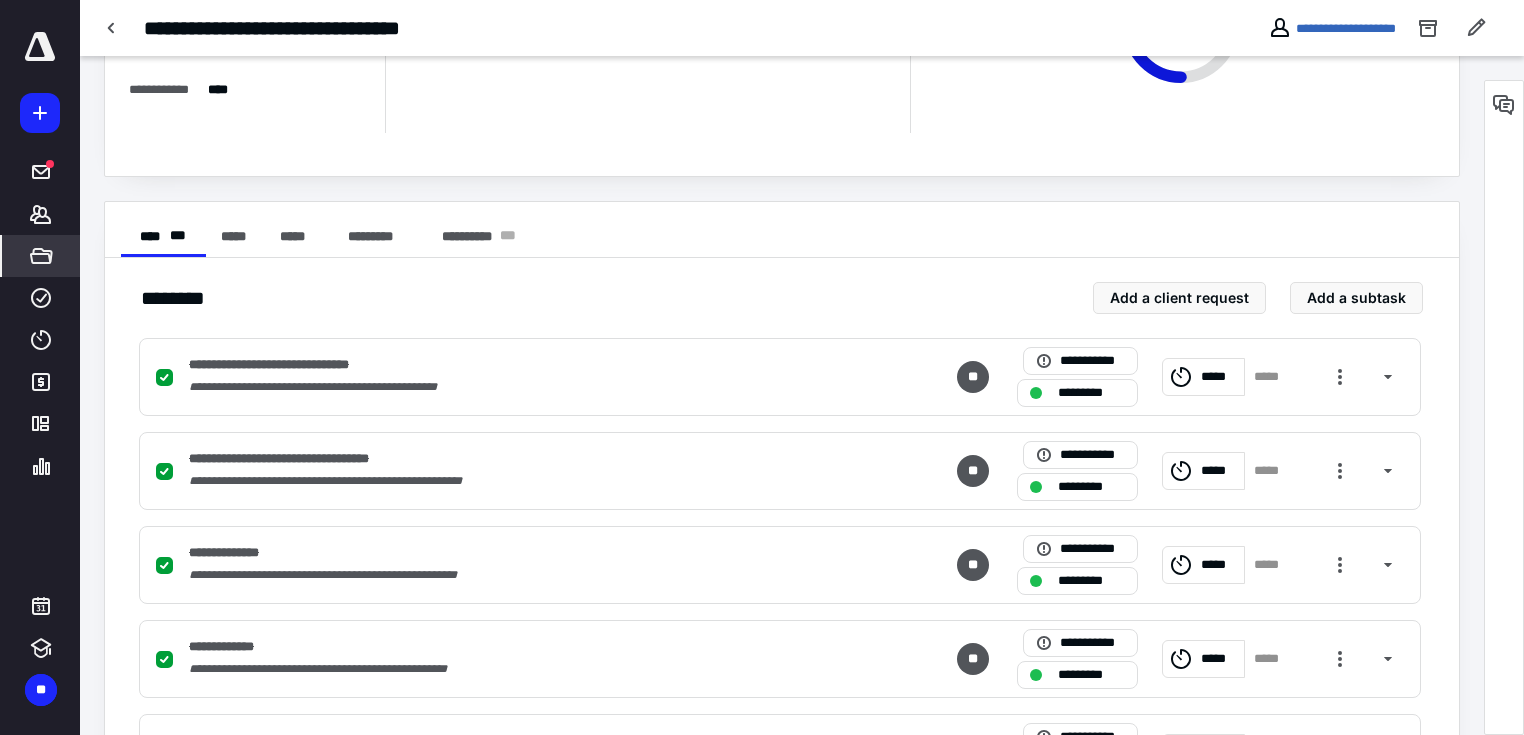 click 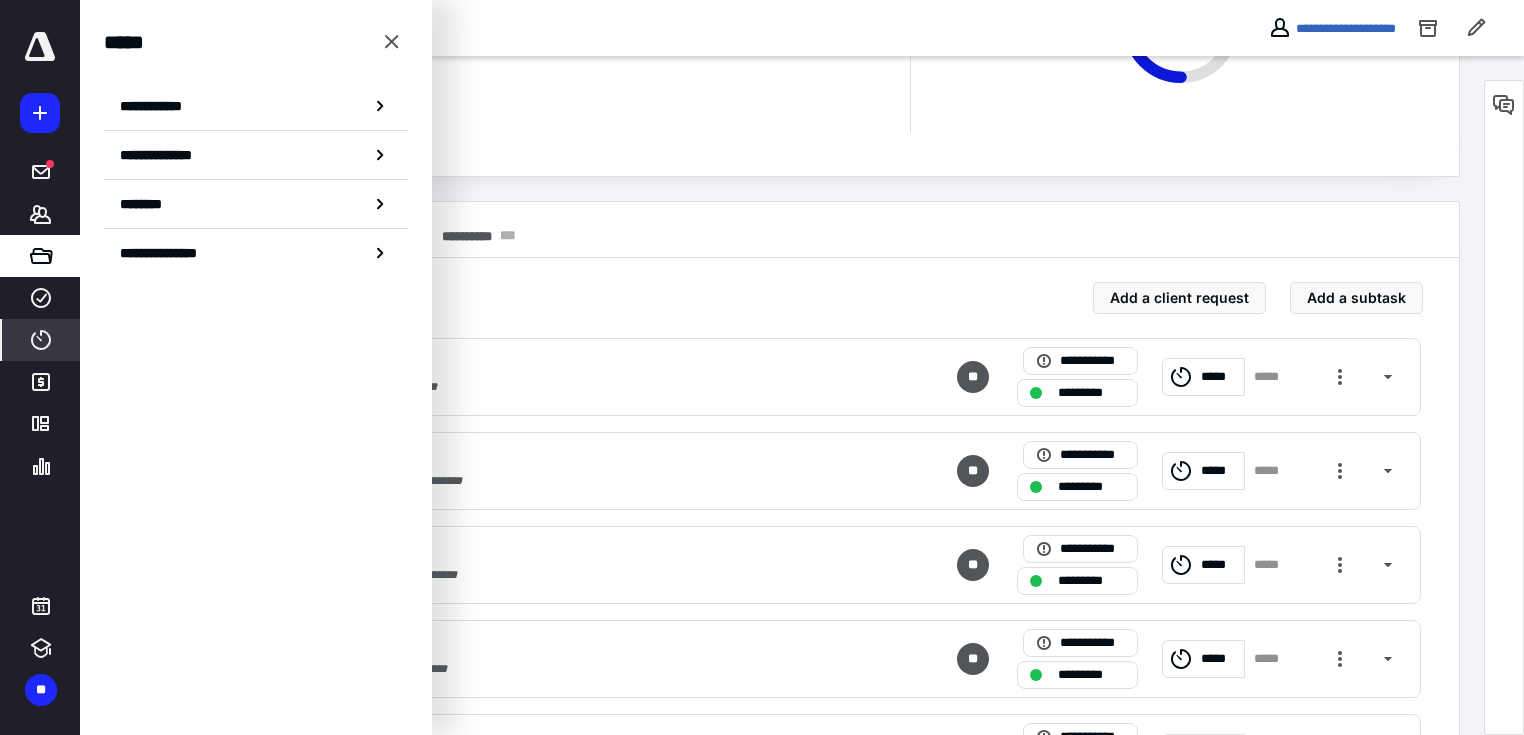 click on "****" at bounding box center [41, 340] 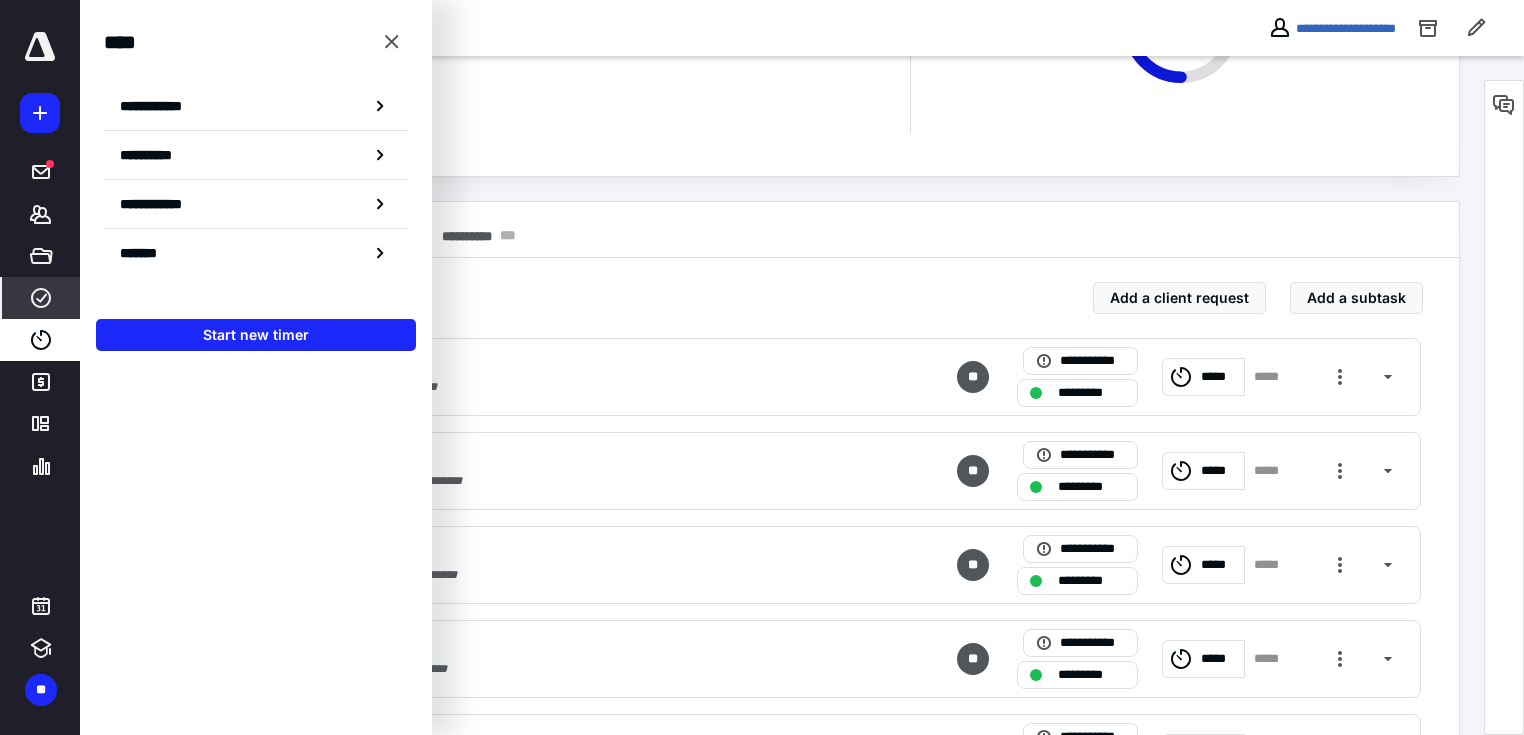 click 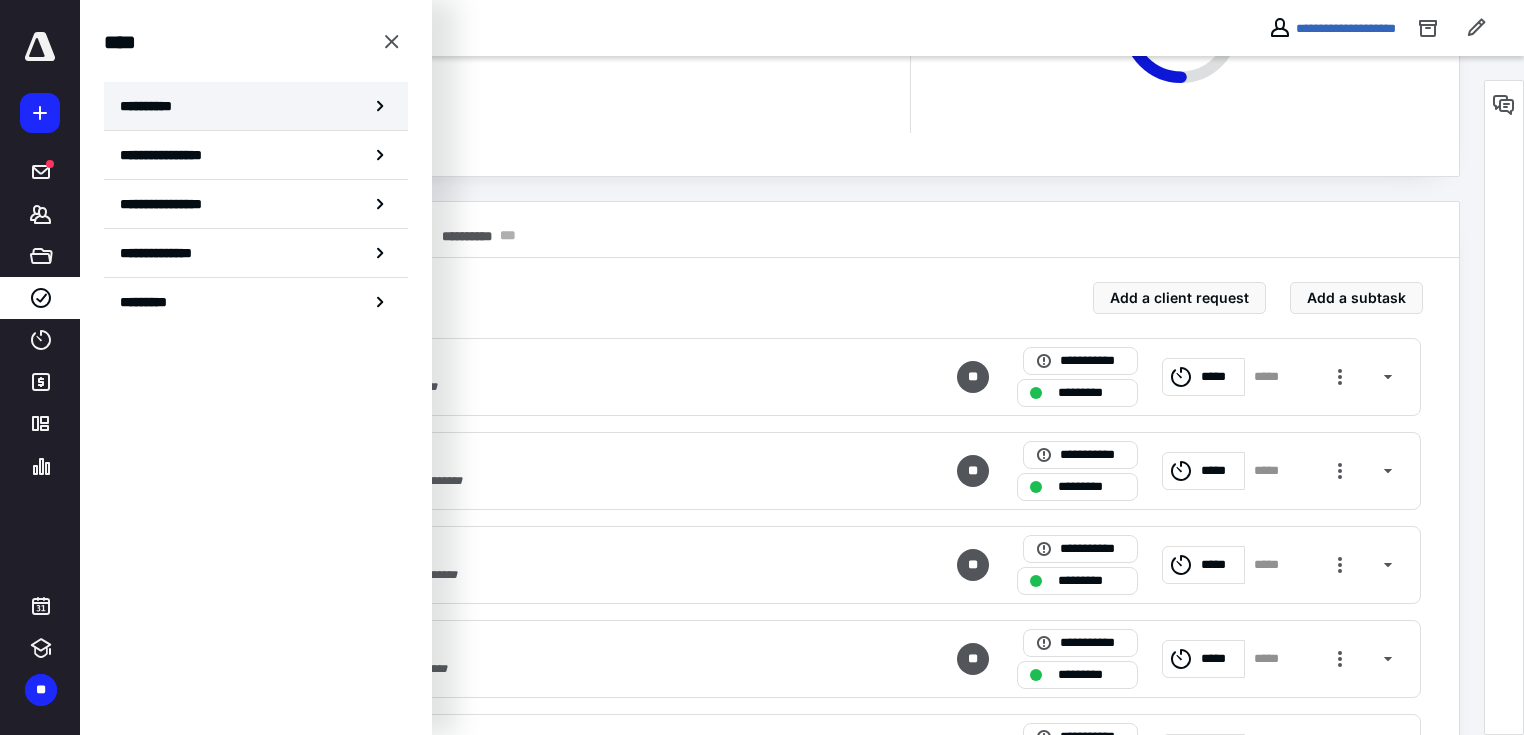click on "**********" at bounding box center (256, 106) 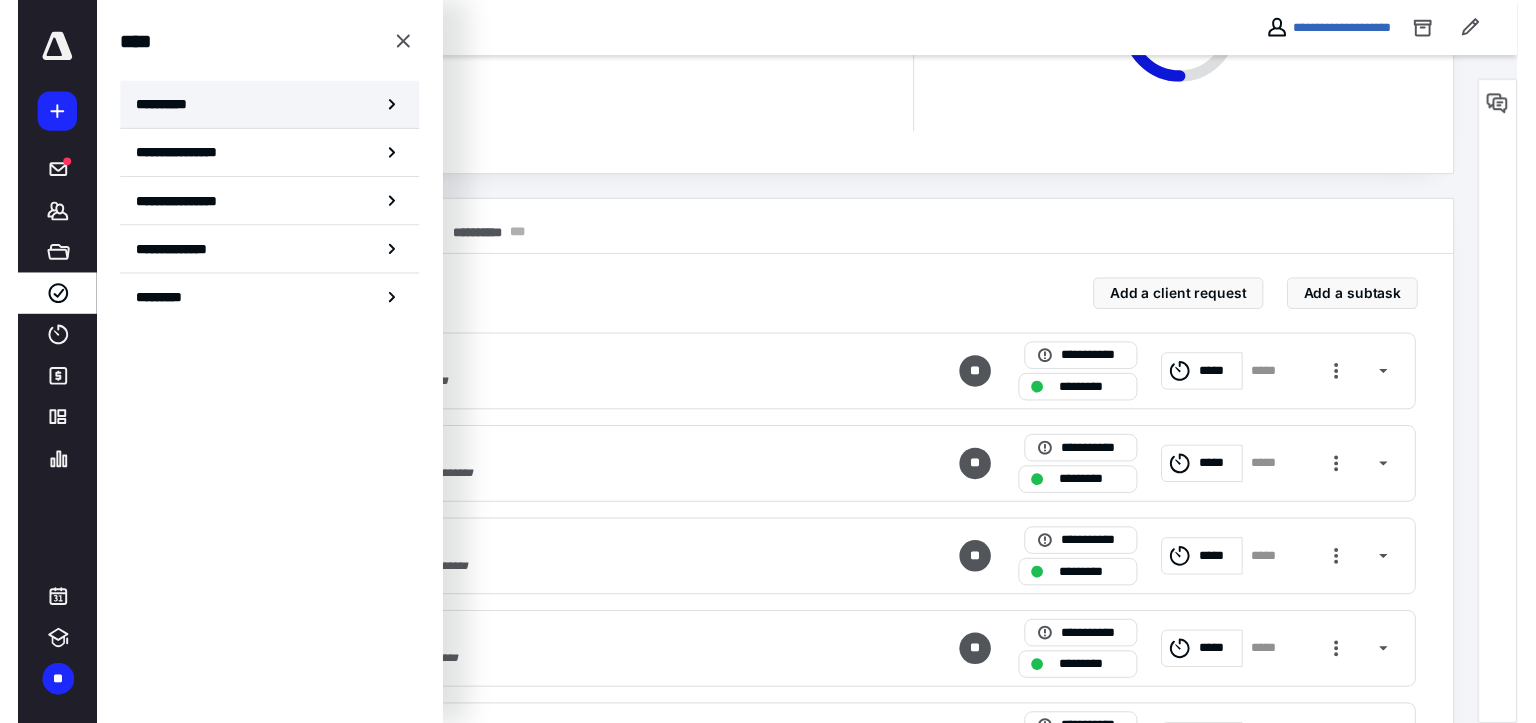 scroll, scrollTop: 0, scrollLeft: 0, axis: both 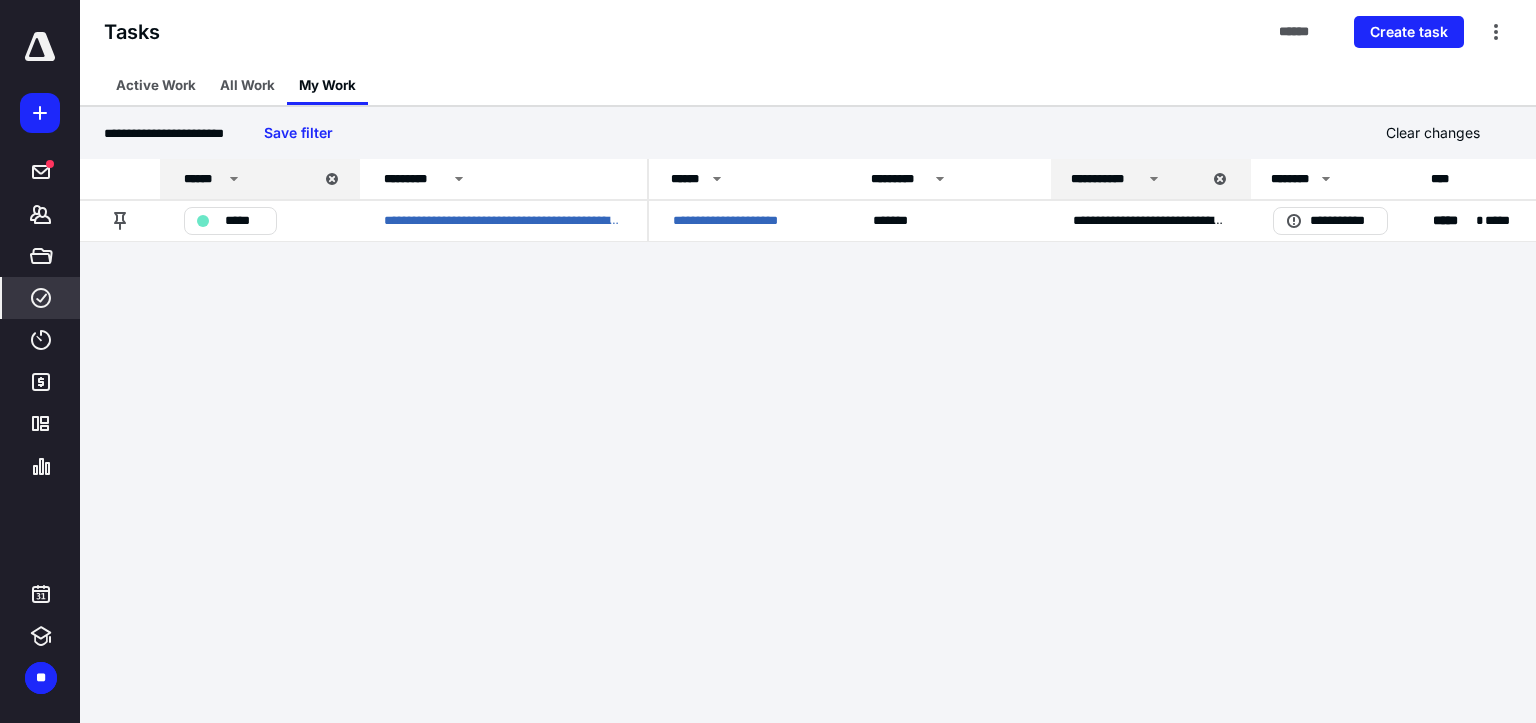 click 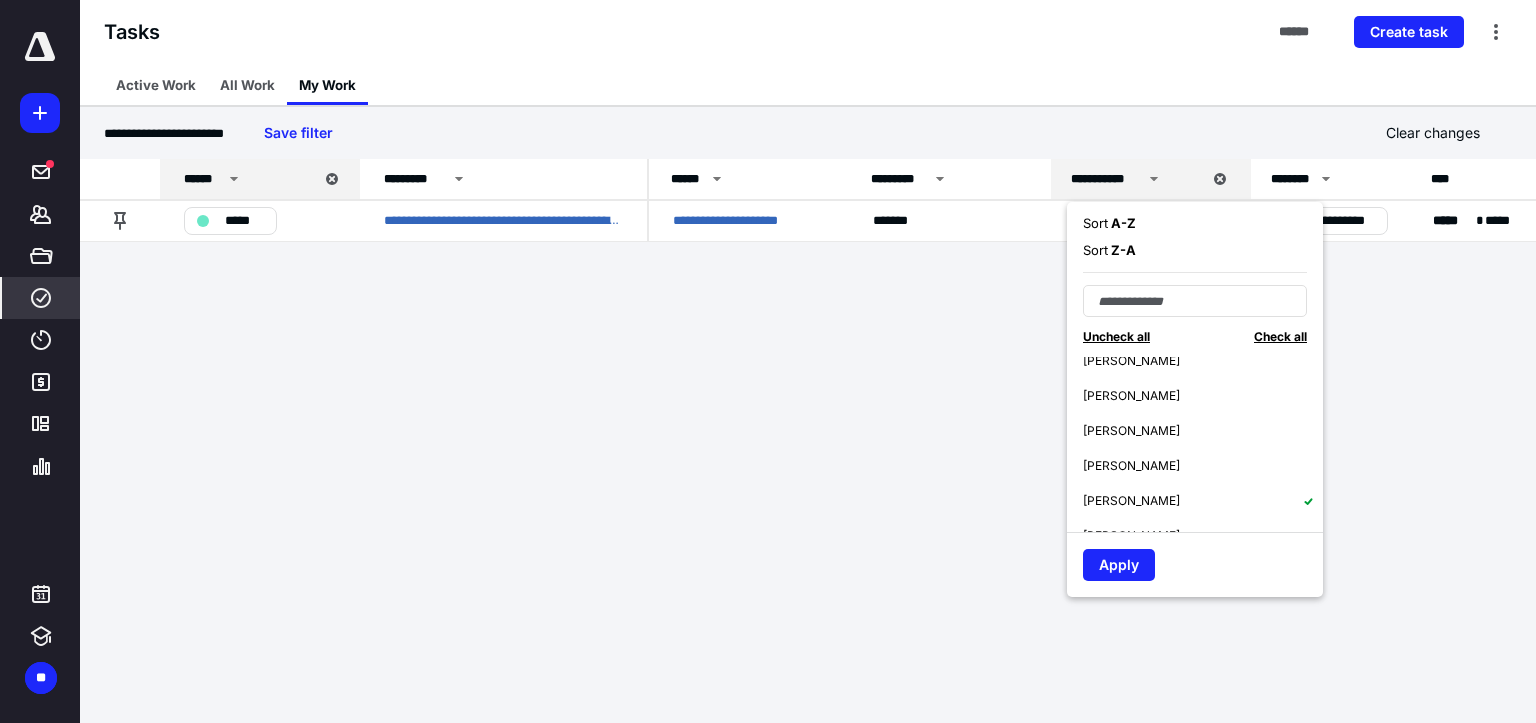 scroll, scrollTop: 160, scrollLeft: 0, axis: vertical 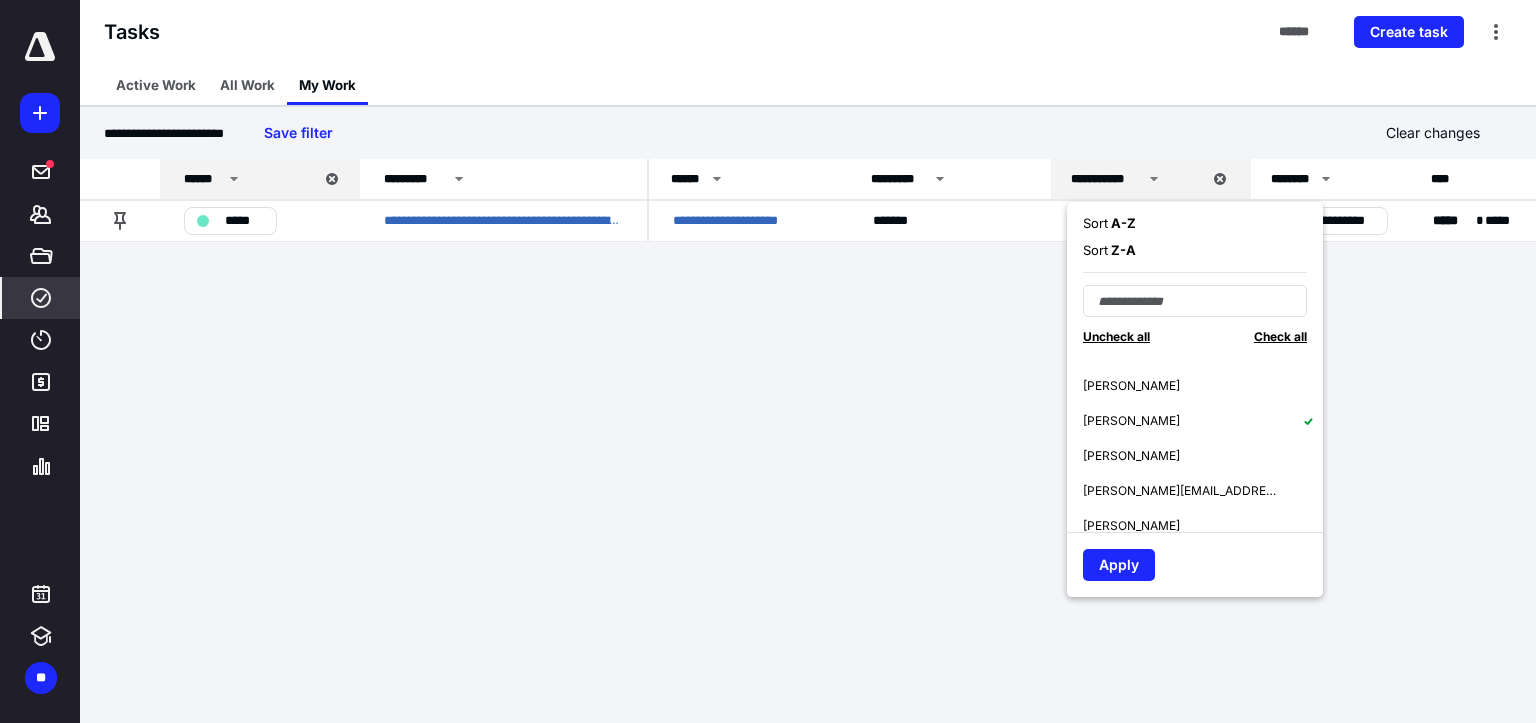 click on "[PERSON_NAME]" at bounding box center (1131, 421) 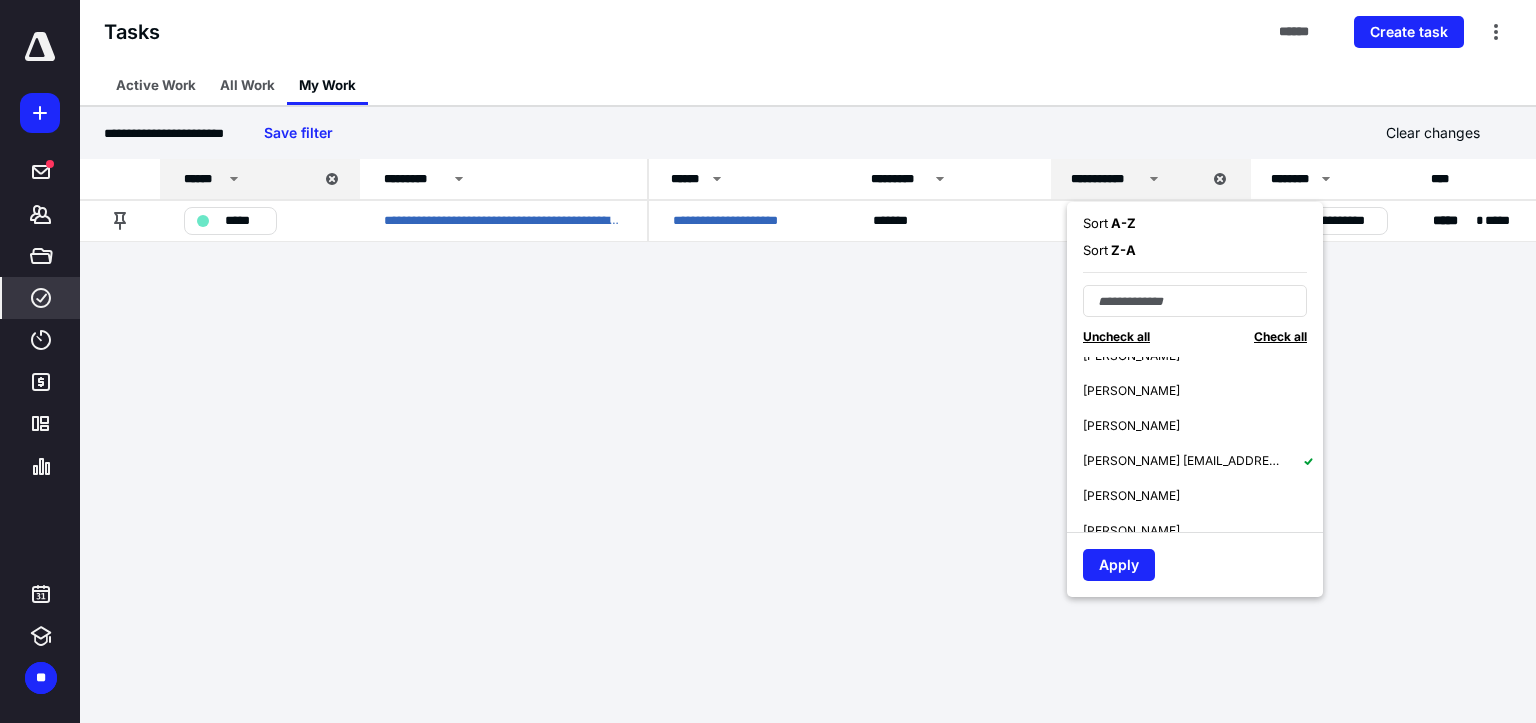 scroll, scrollTop: 480, scrollLeft: 0, axis: vertical 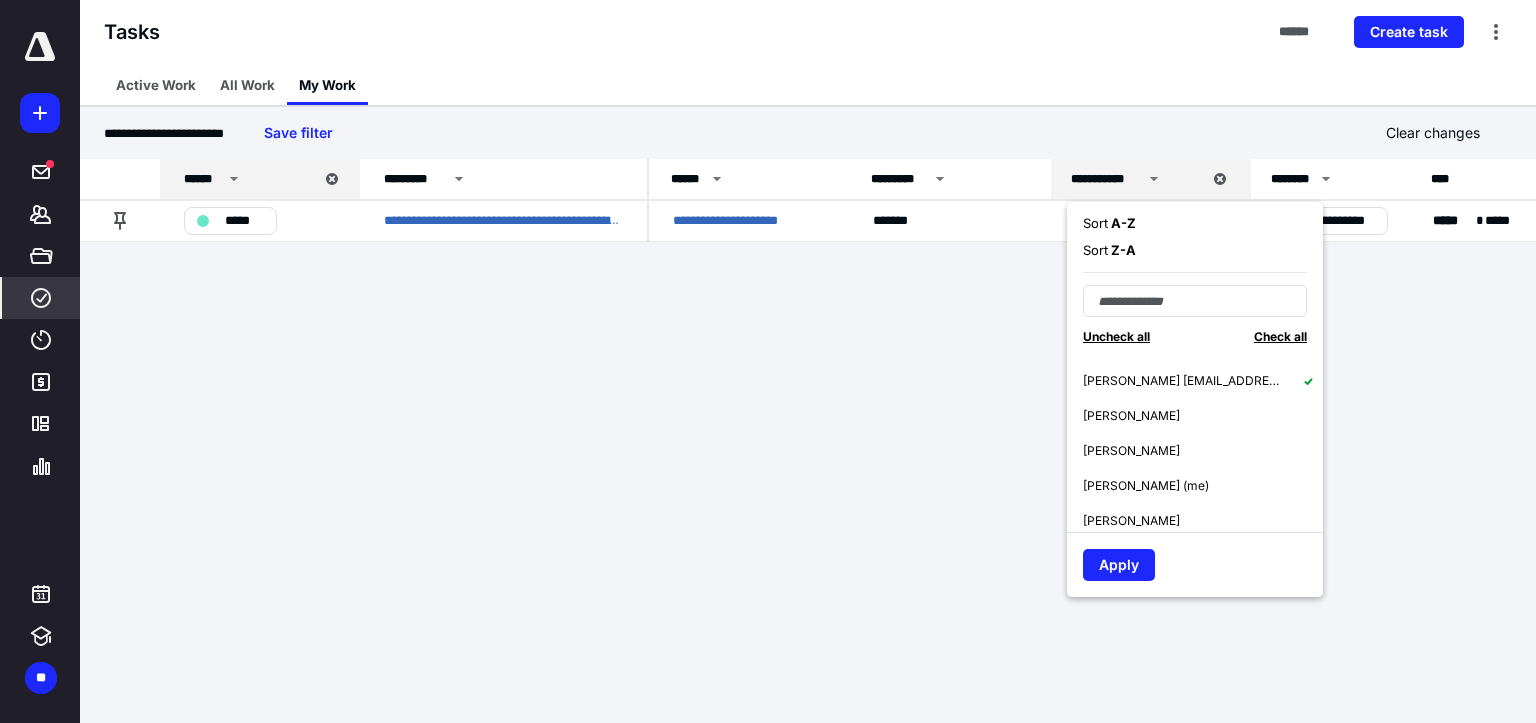 click on "[PERSON_NAME] [EMAIL_ADDRESS][DOMAIN_NAME]" at bounding box center (1183, 381) 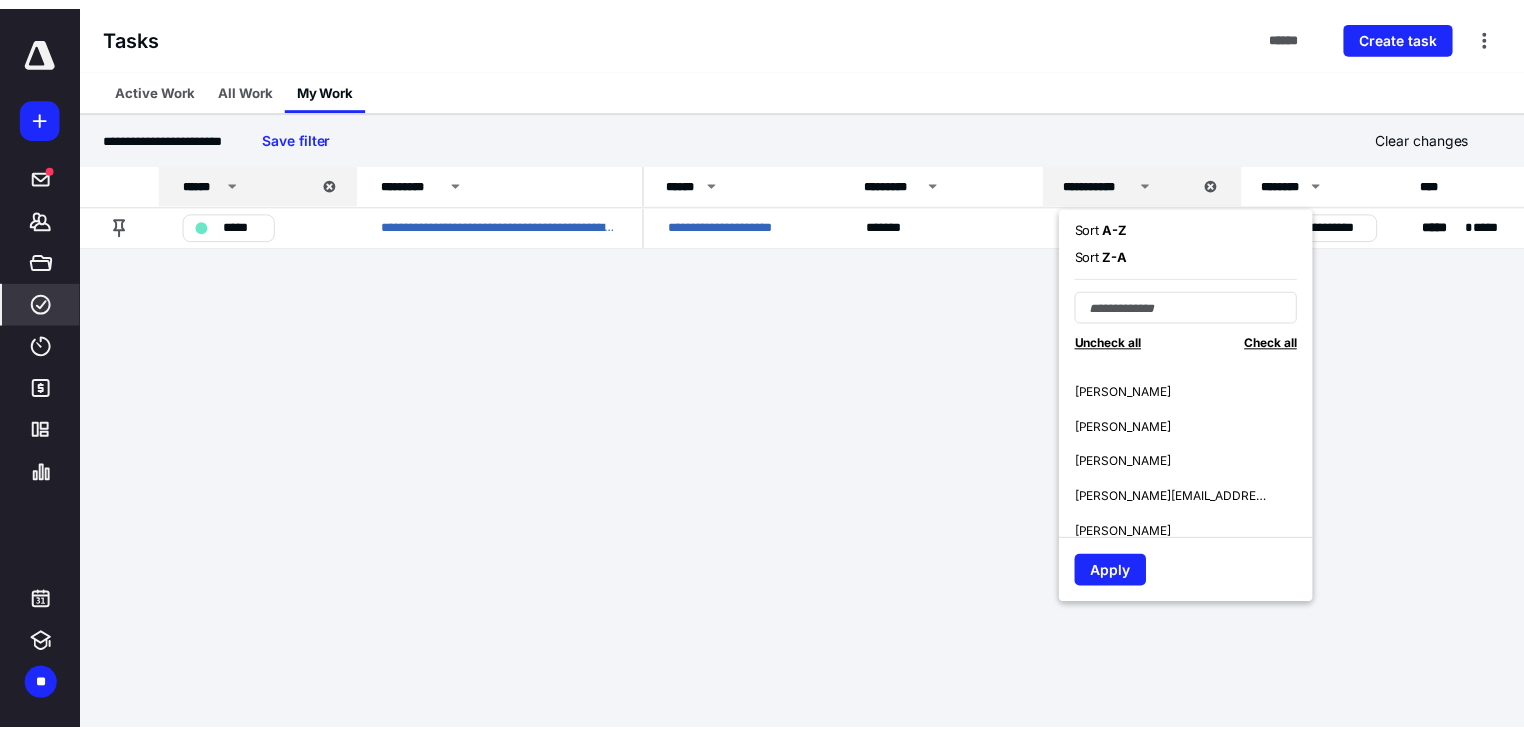 scroll, scrollTop: 80, scrollLeft: 0, axis: vertical 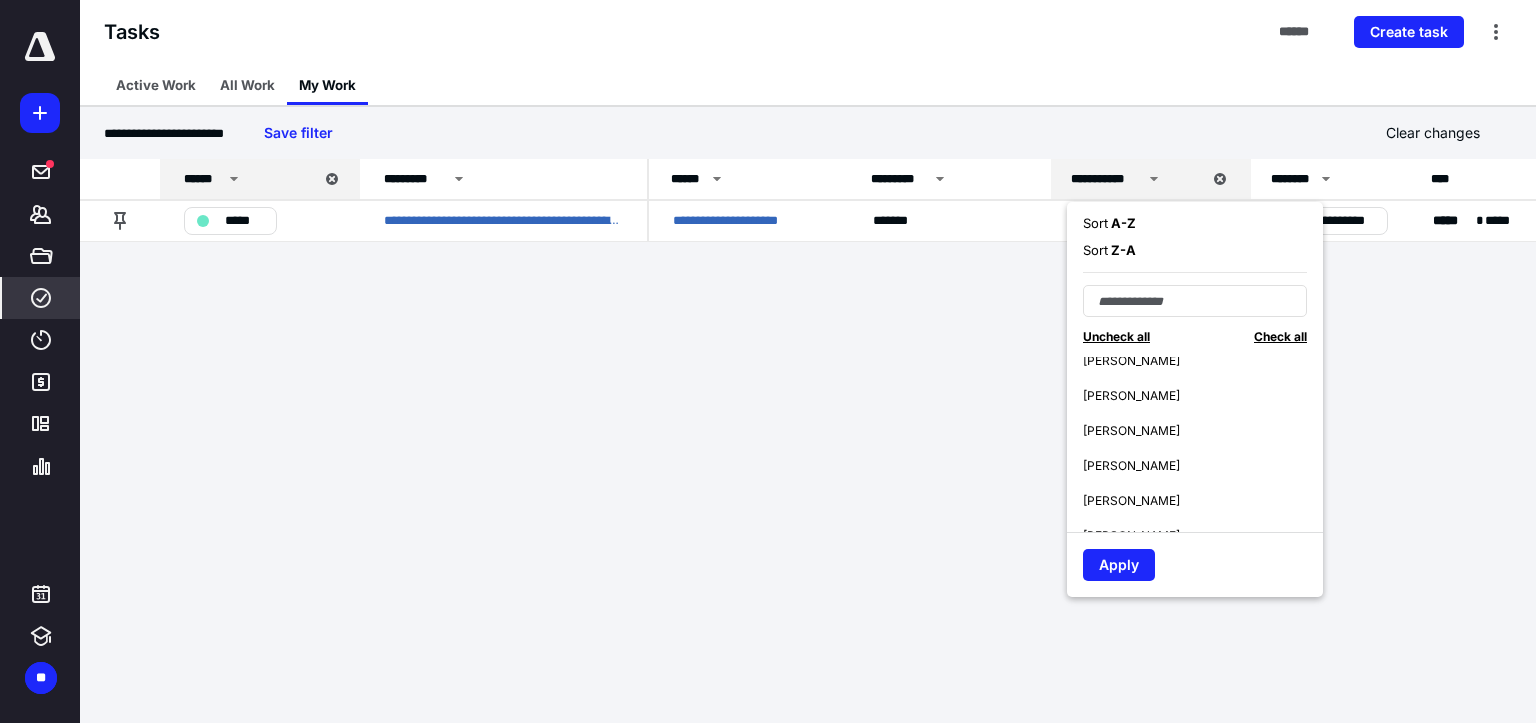 click on "[PERSON_NAME]" at bounding box center (1203, 430) 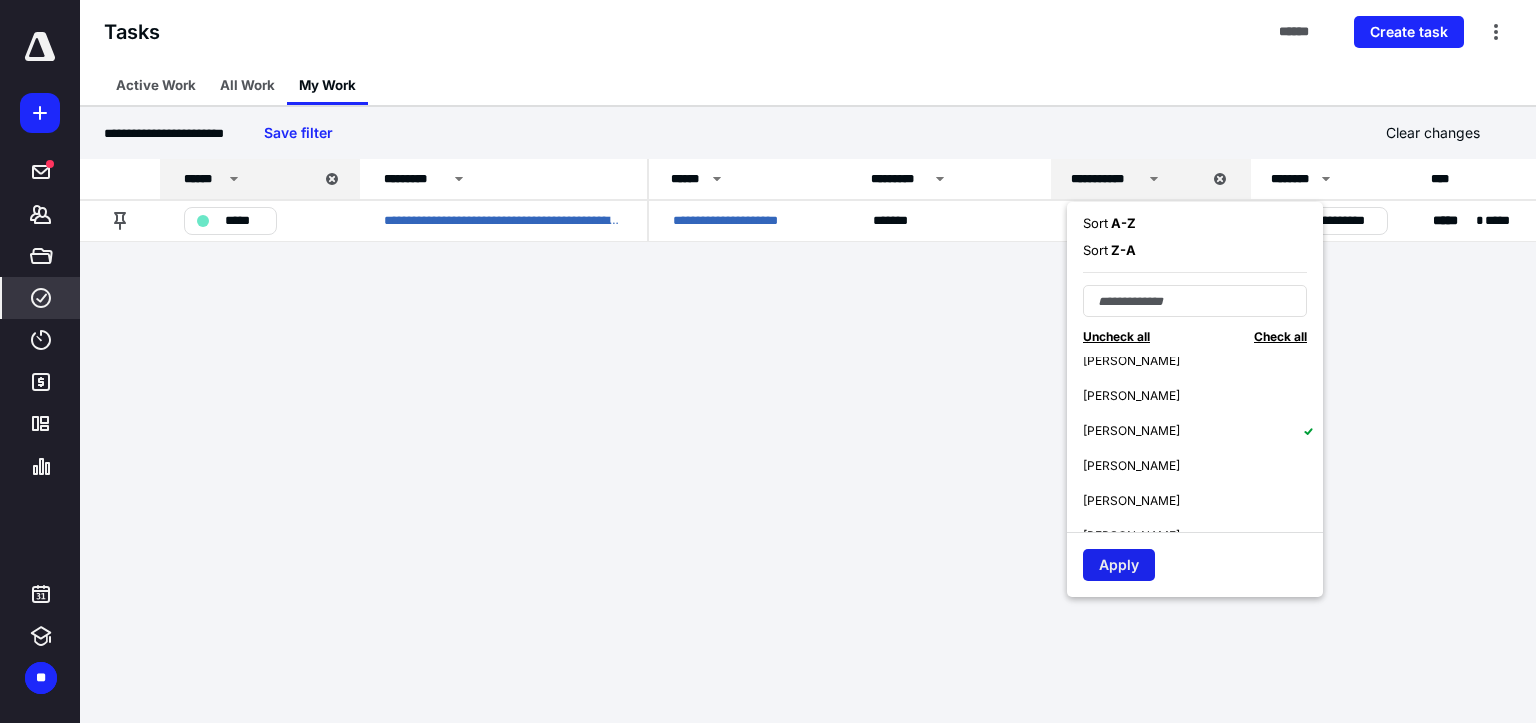 click on "Apply" at bounding box center (1195, 560) 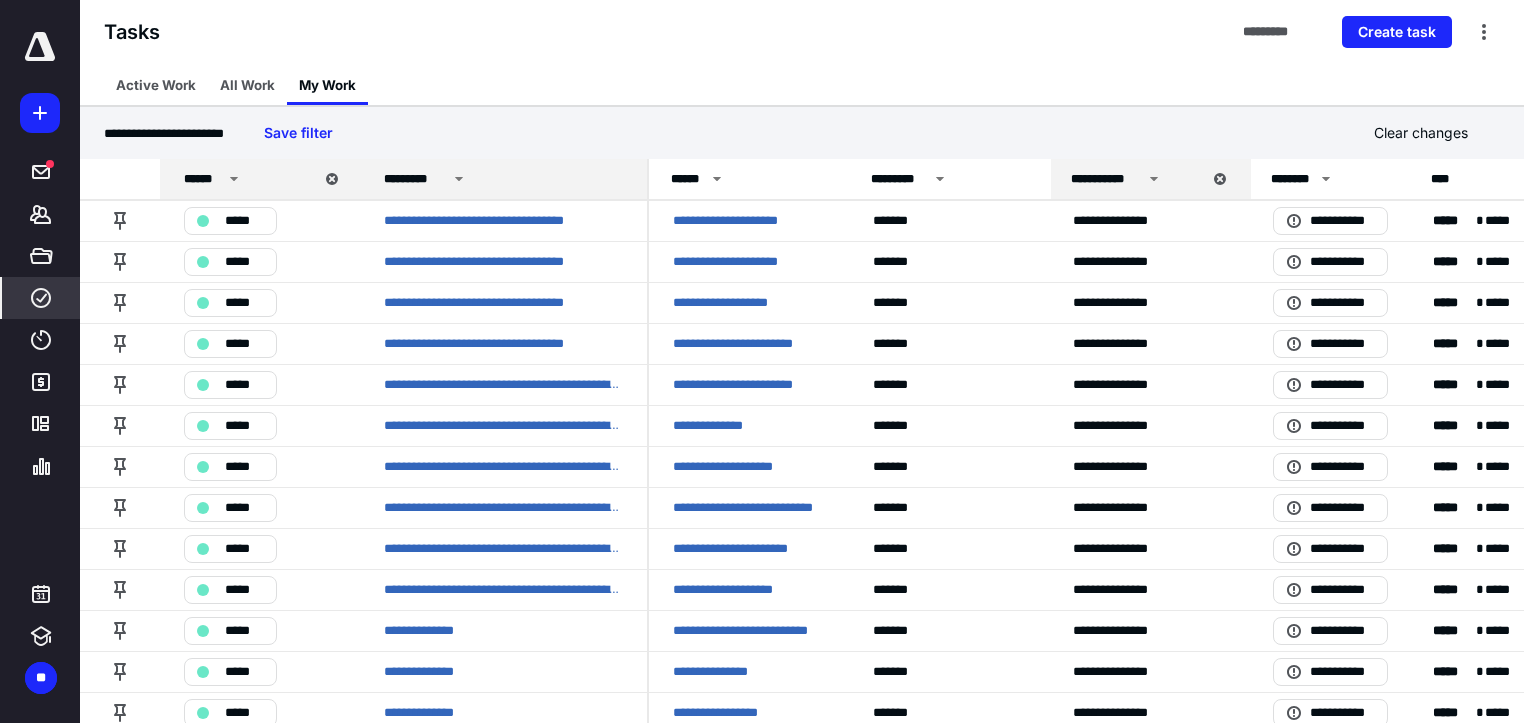 click 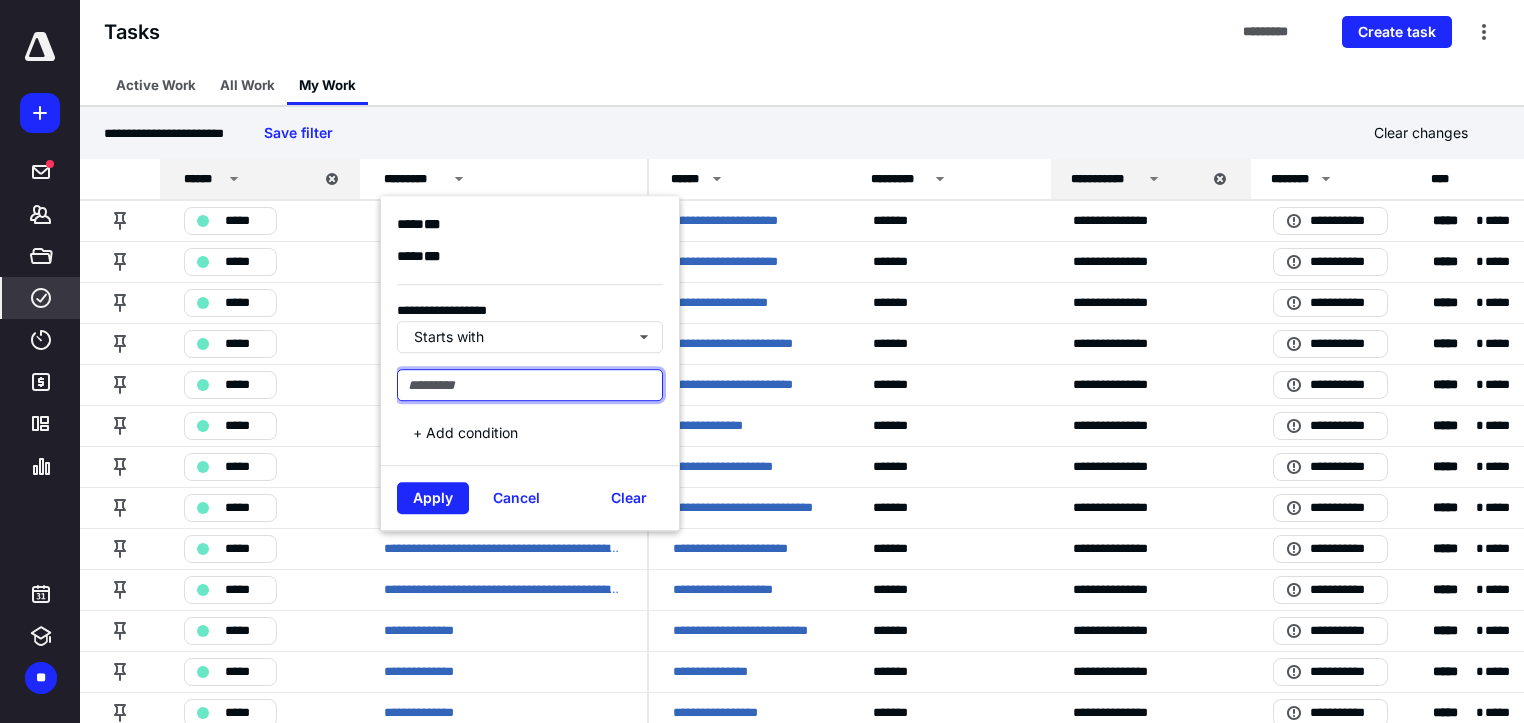 click at bounding box center (530, 385) 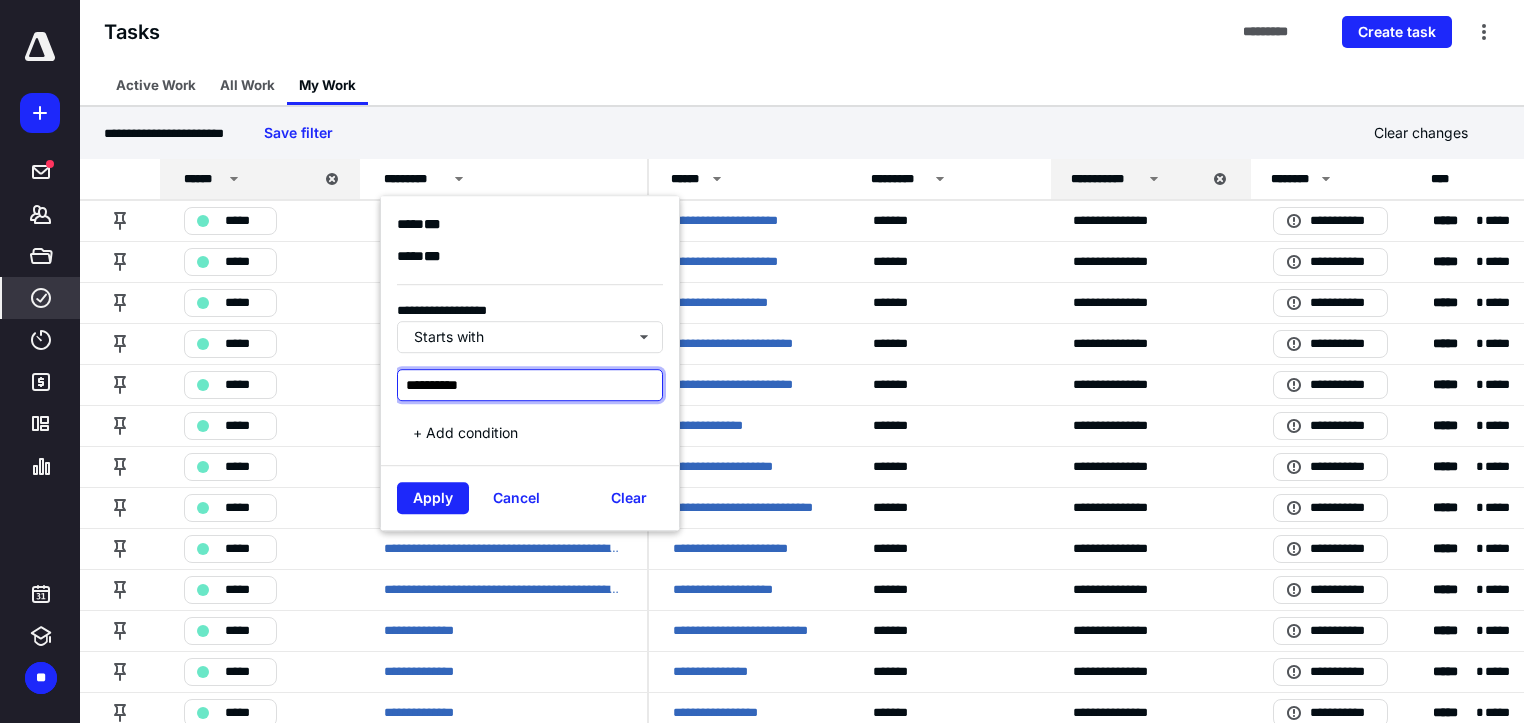 type on "**********" 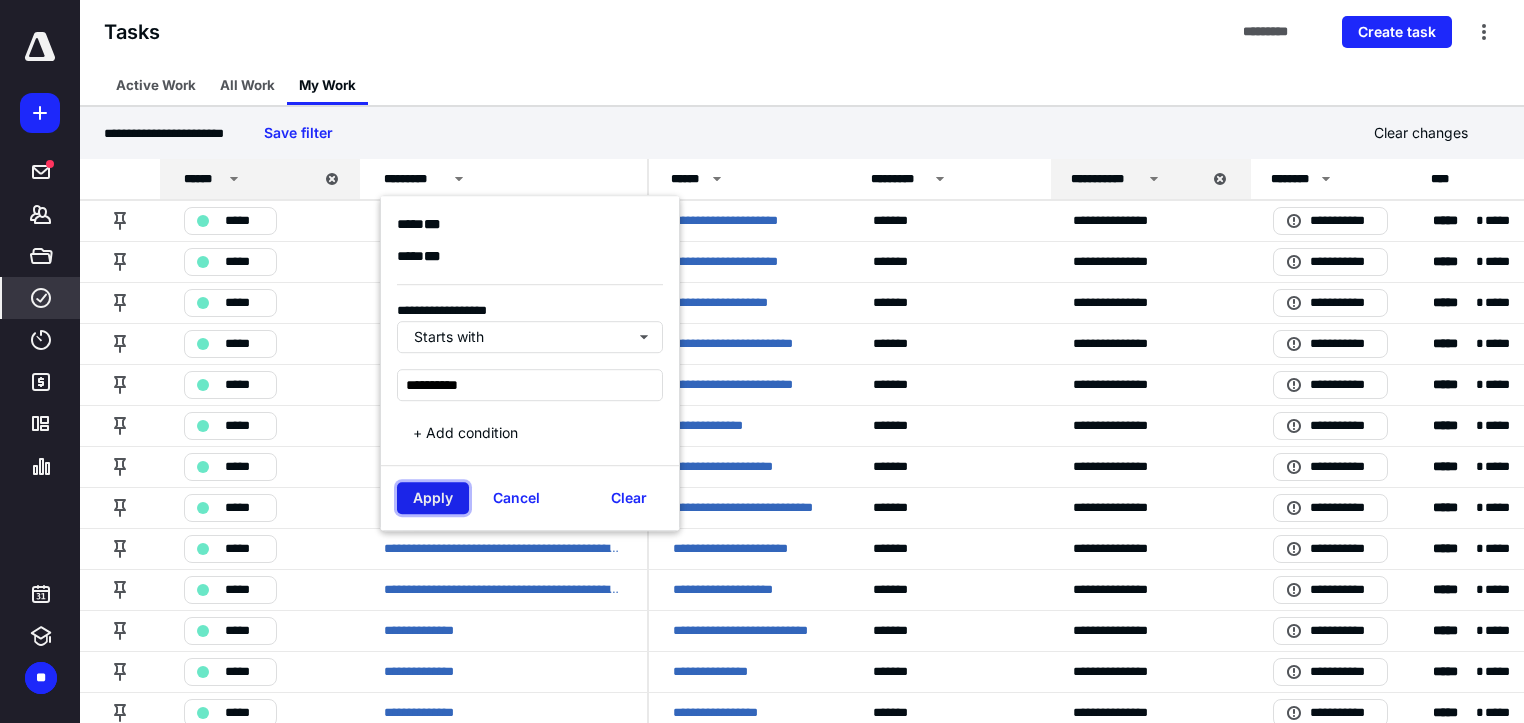 click on "Apply" at bounding box center [433, 498] 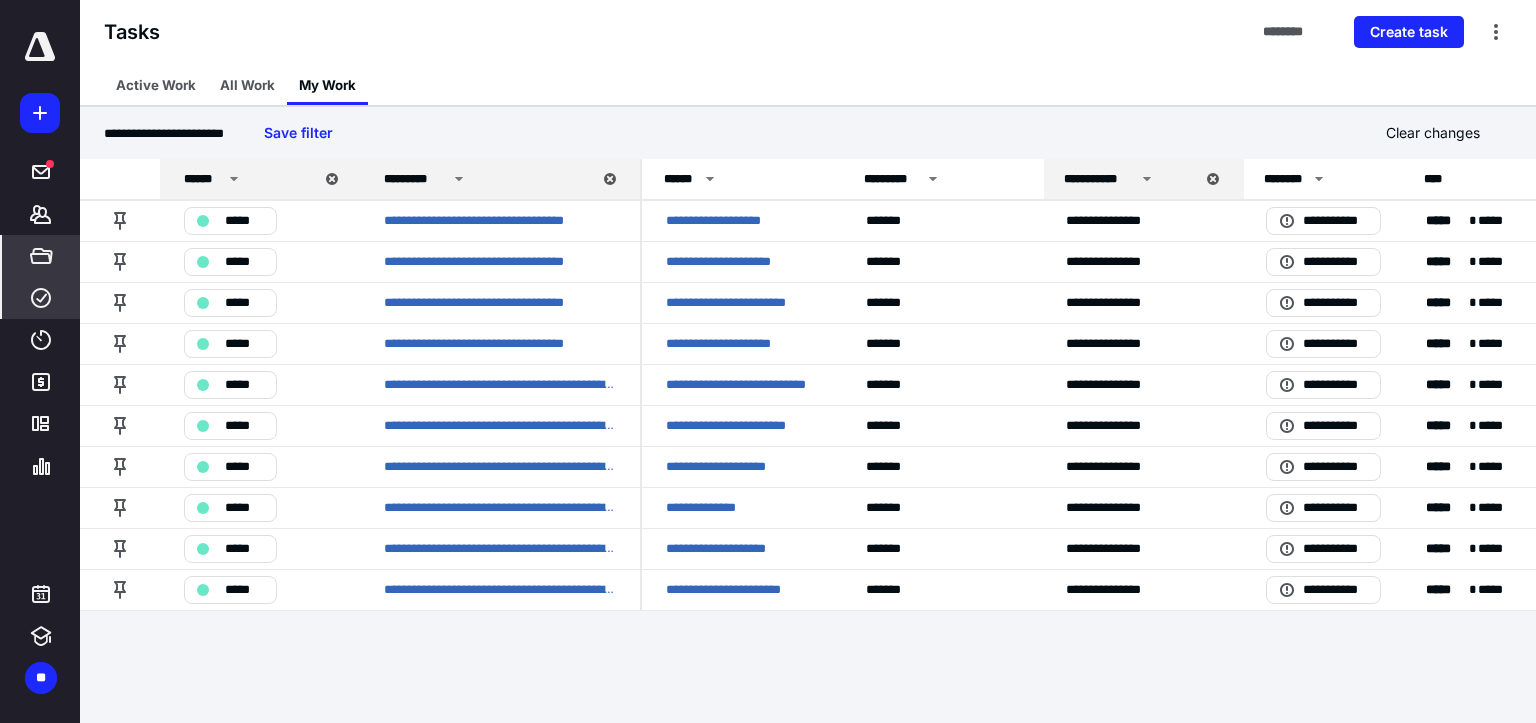 click on "*****" at bounding box center (41, 256) 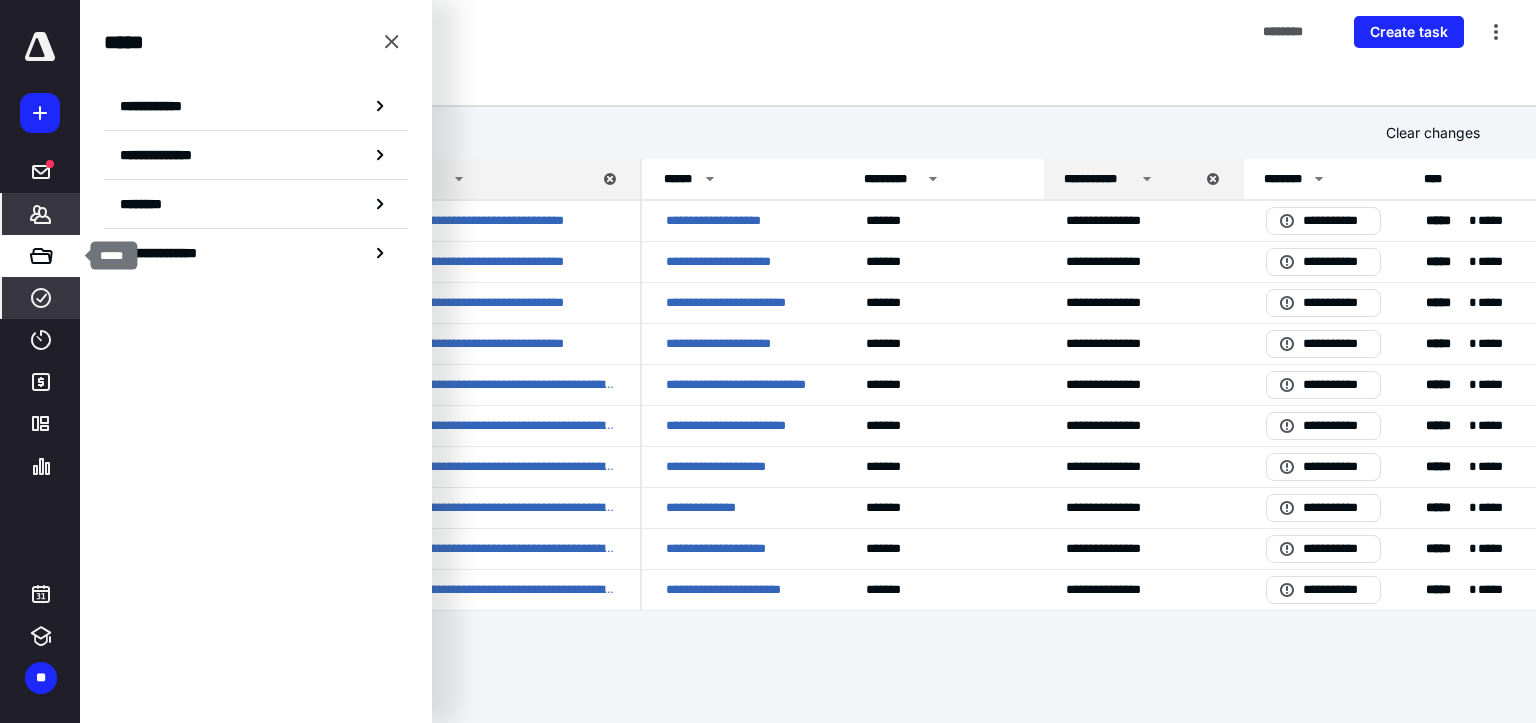 click 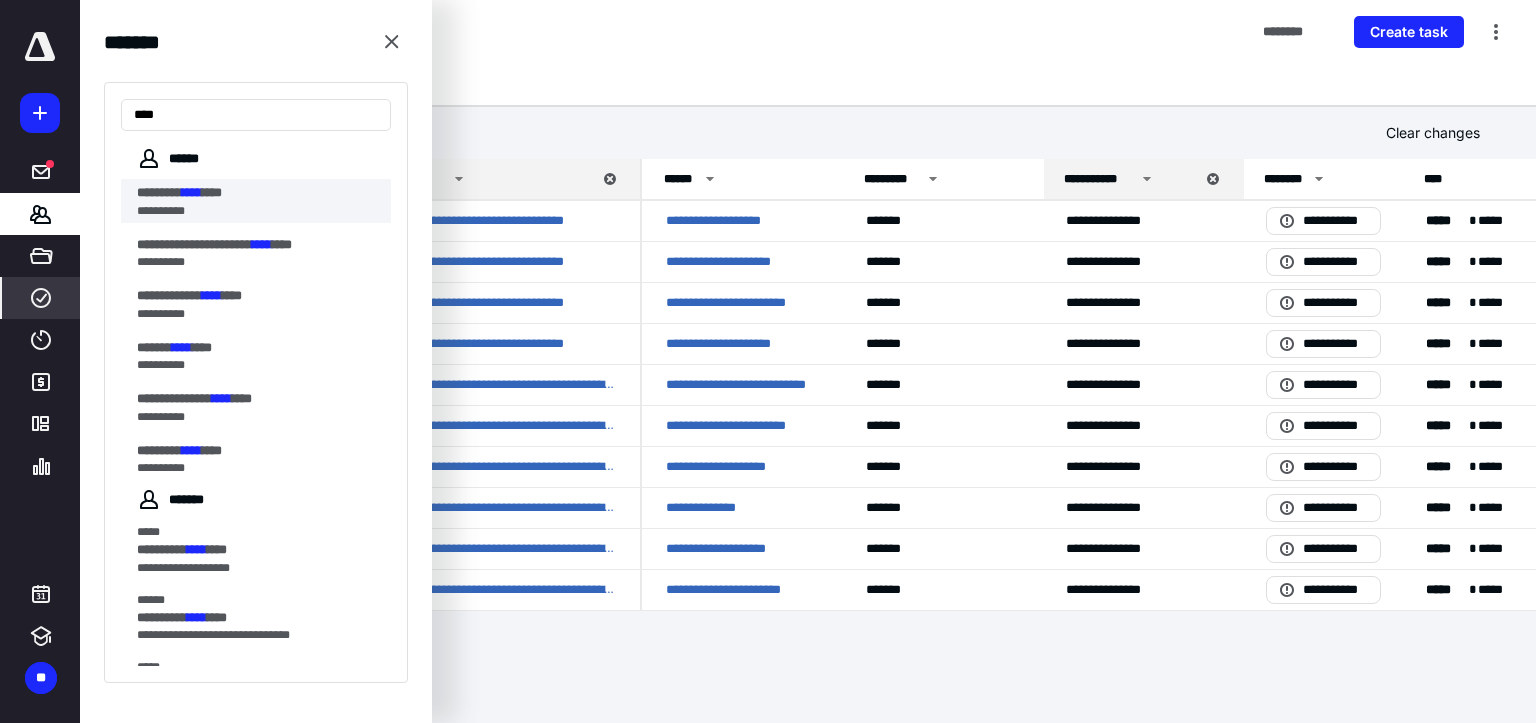 type on "****" 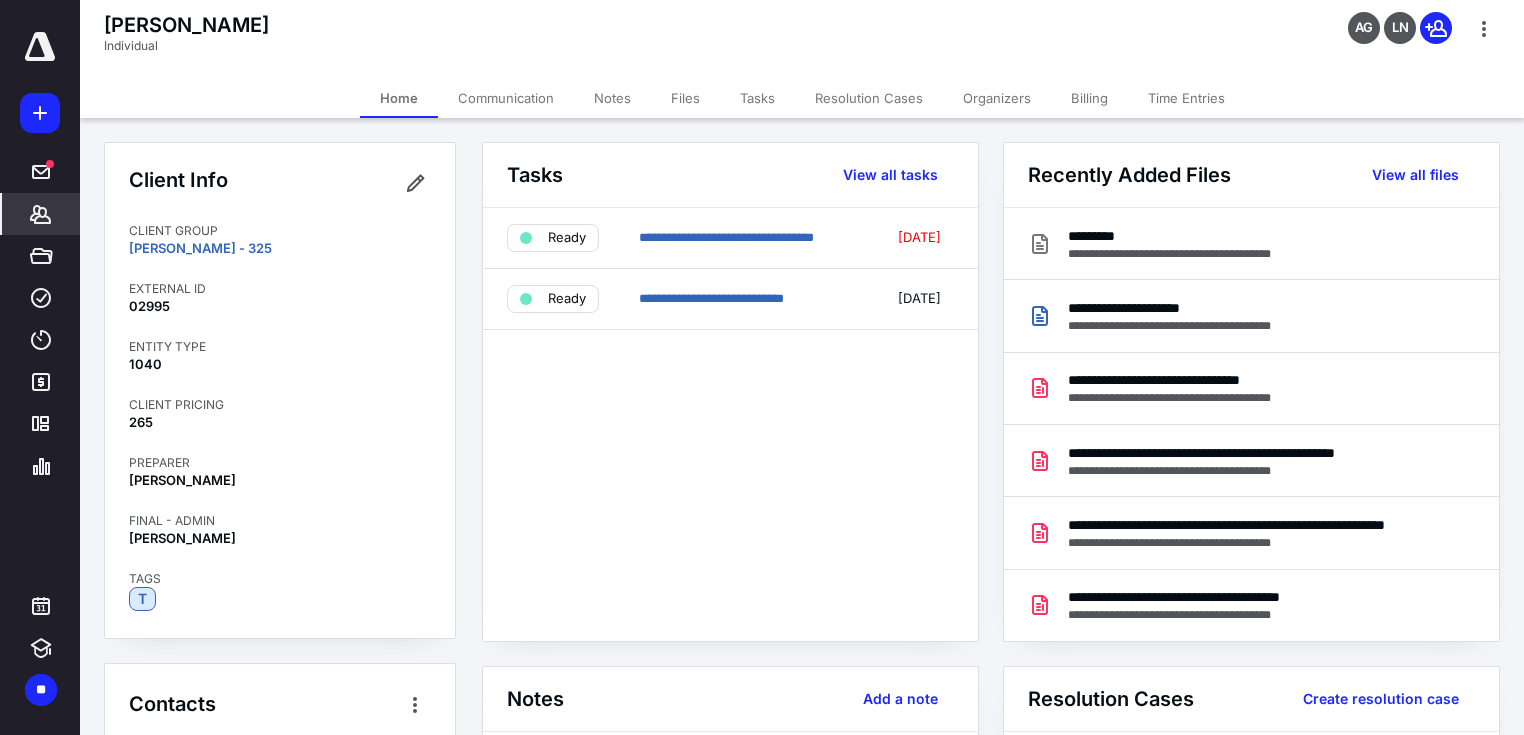 click 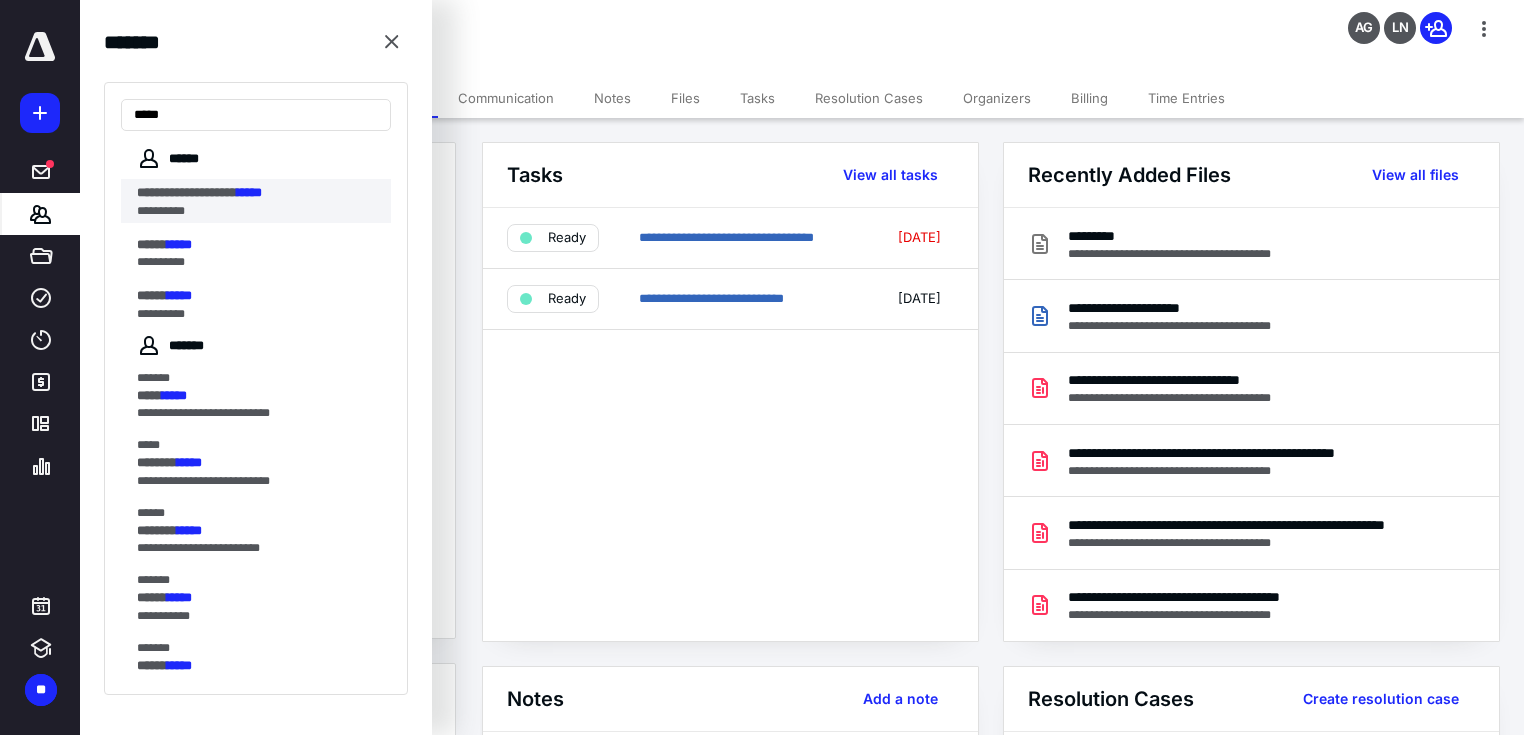 type on "*****" 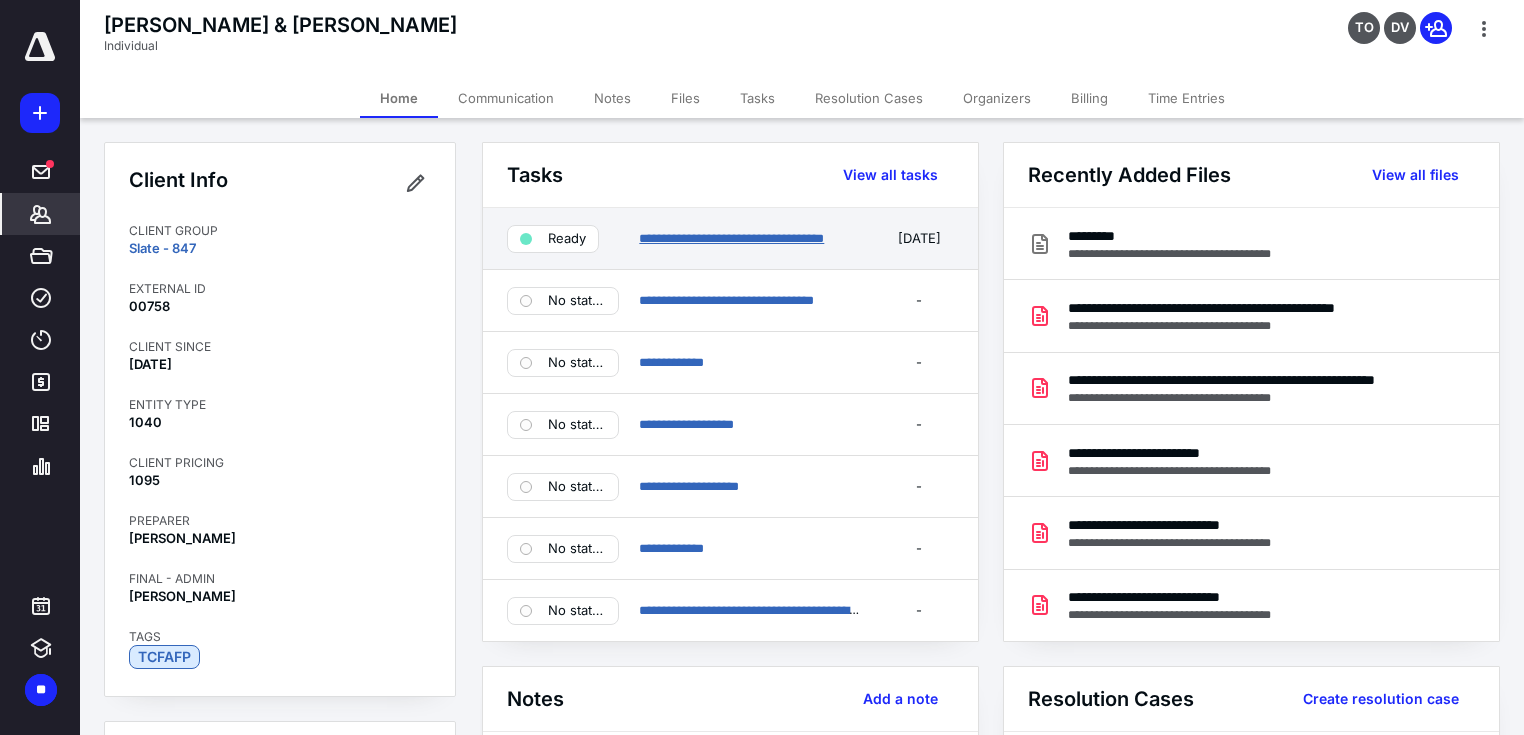 click on "**********" at bounding box center [731, 238] 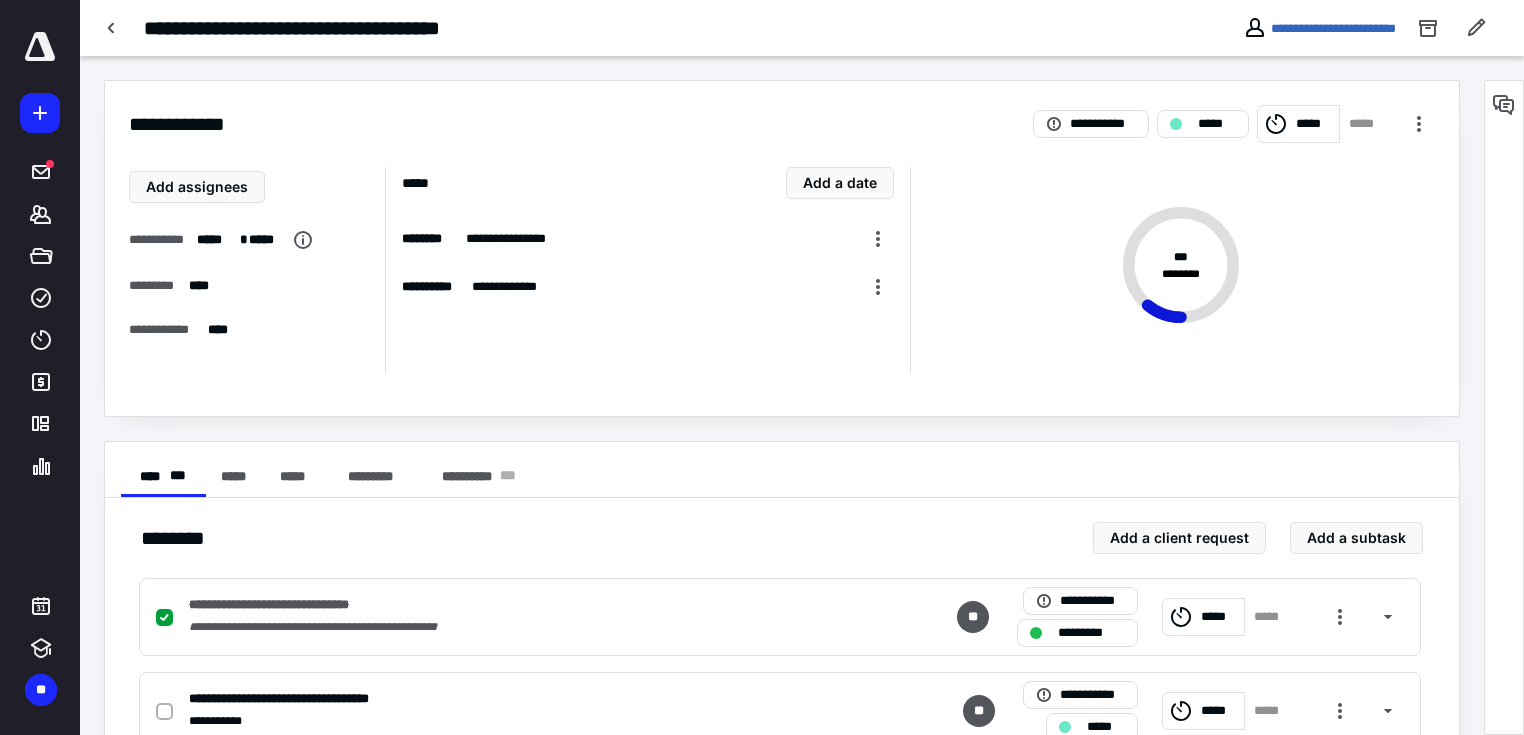 scroll, scrollTop: 80, scrollLeft: 0, axis: vertical 